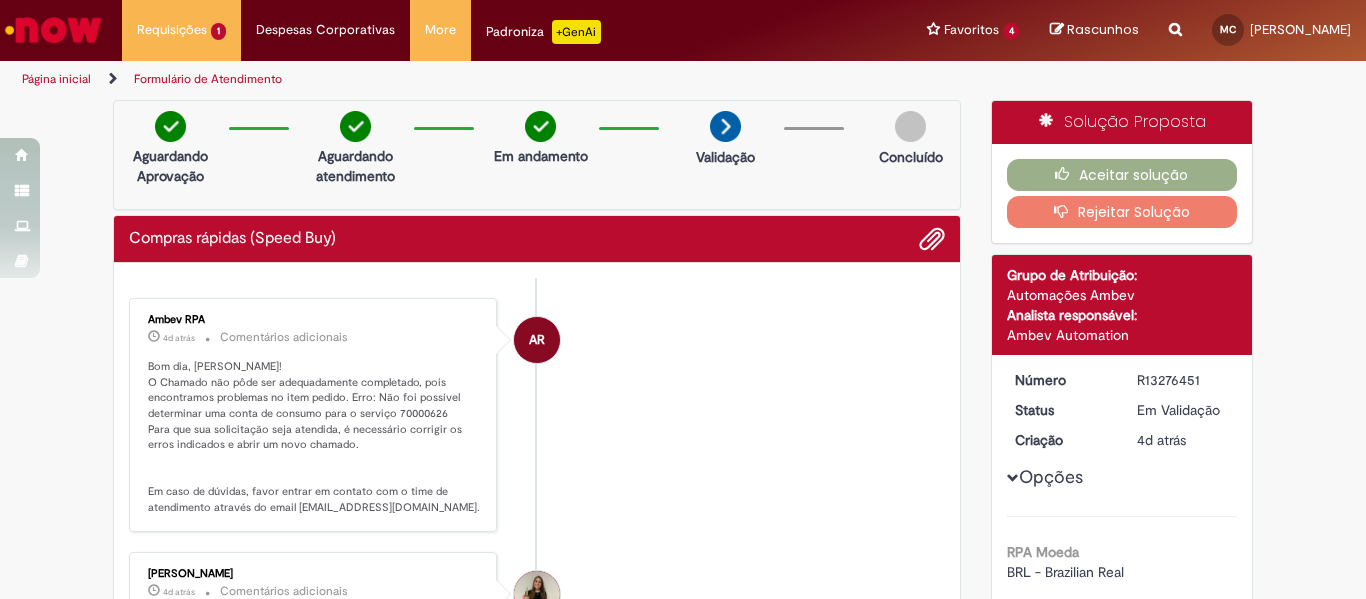scroll, scrollTop: 0, scrollLeft: 0, axis: both 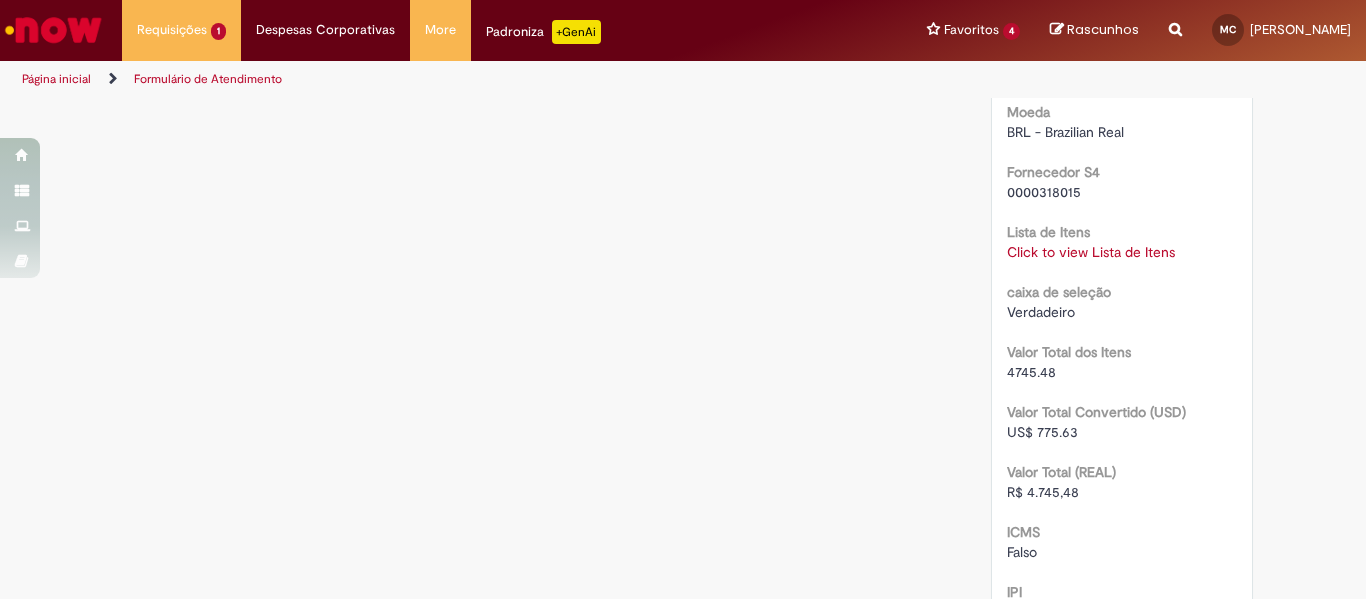 click on "Click to view Lista de Itens" at bounding box center [1091, 252] 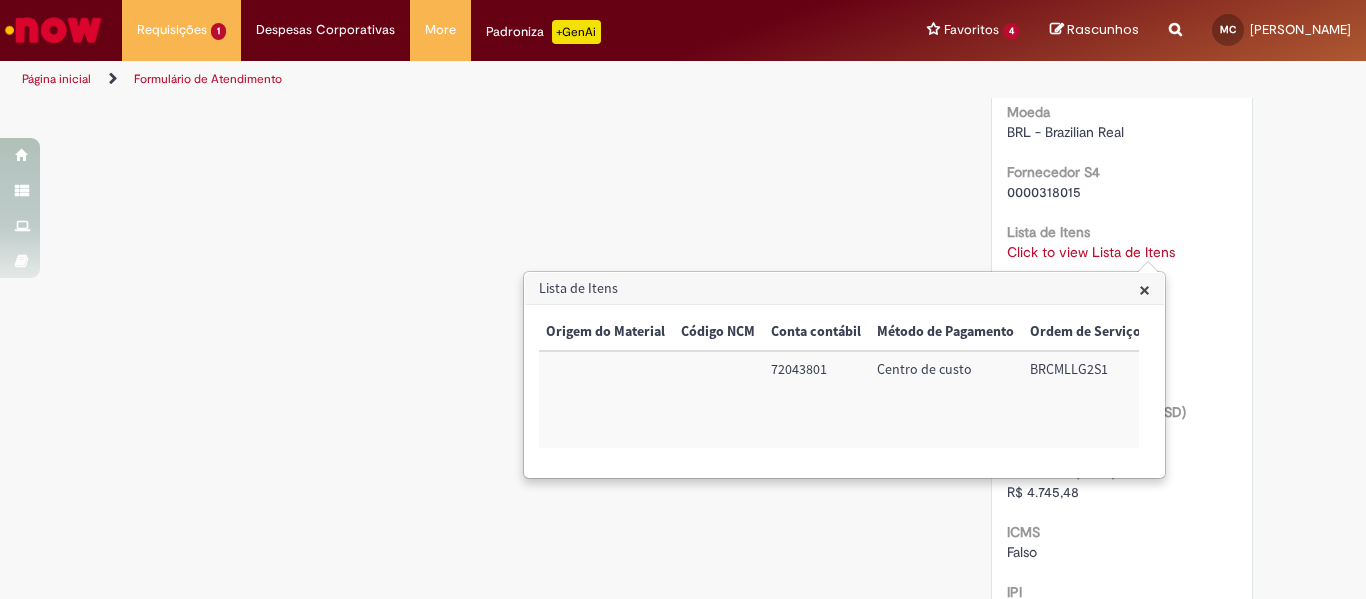 scroll, scrollTop: 0, scrollLeft: 0, axis: both 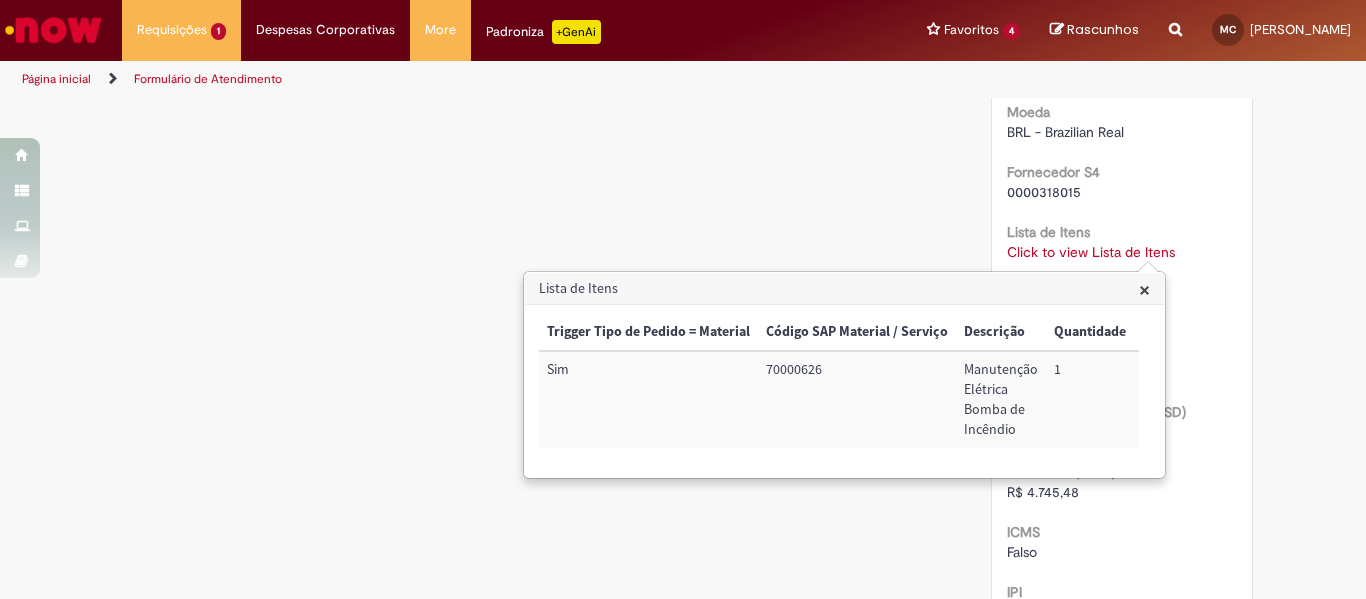 click on "caixa de seleção
Verdadeiro" at bounding box center [1122, 299] 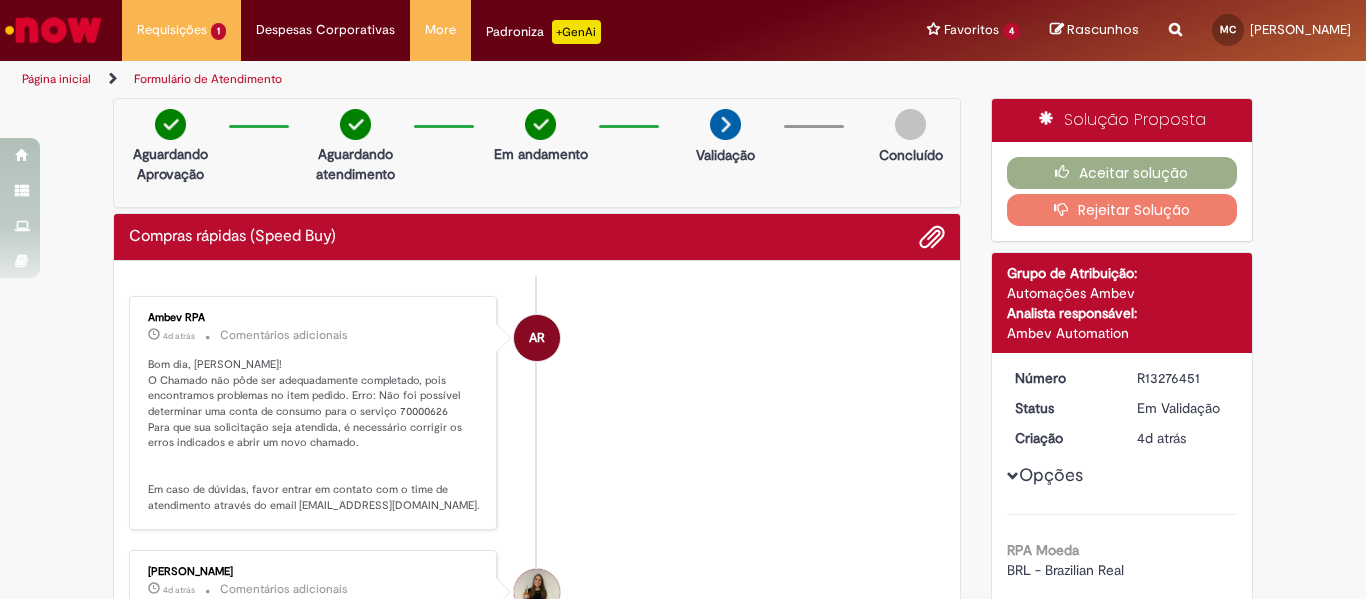 scroll, scrollTop: 0, scrollLeft: 0, axis: both 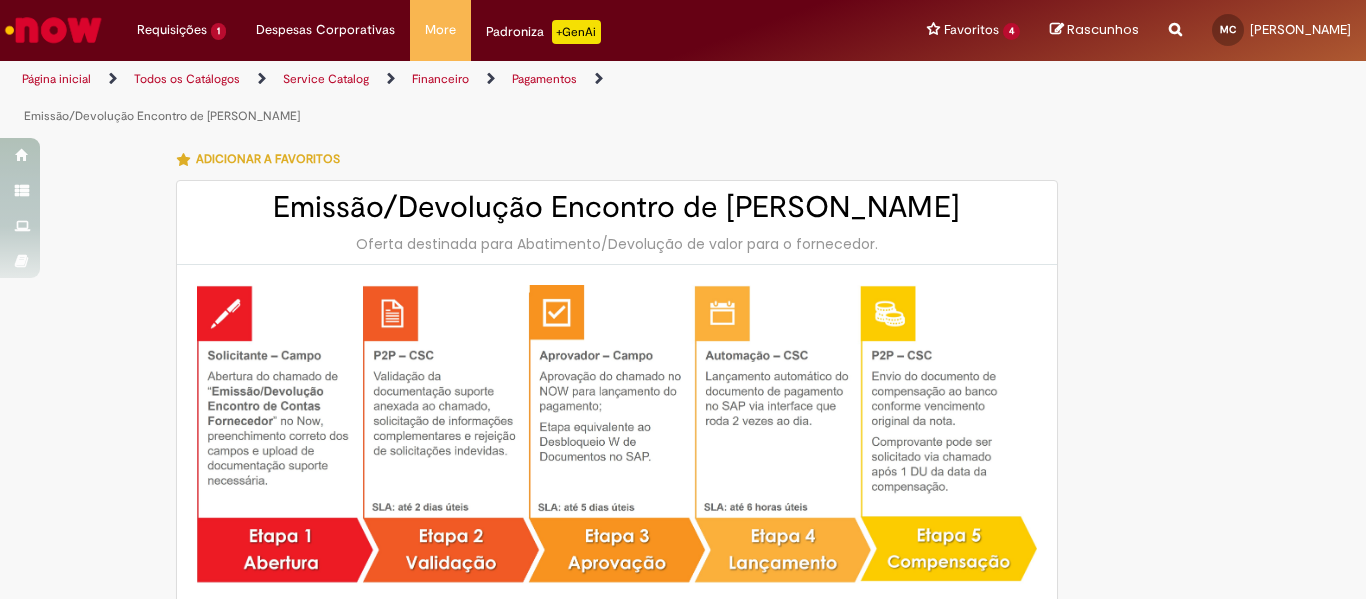 type on "**********" 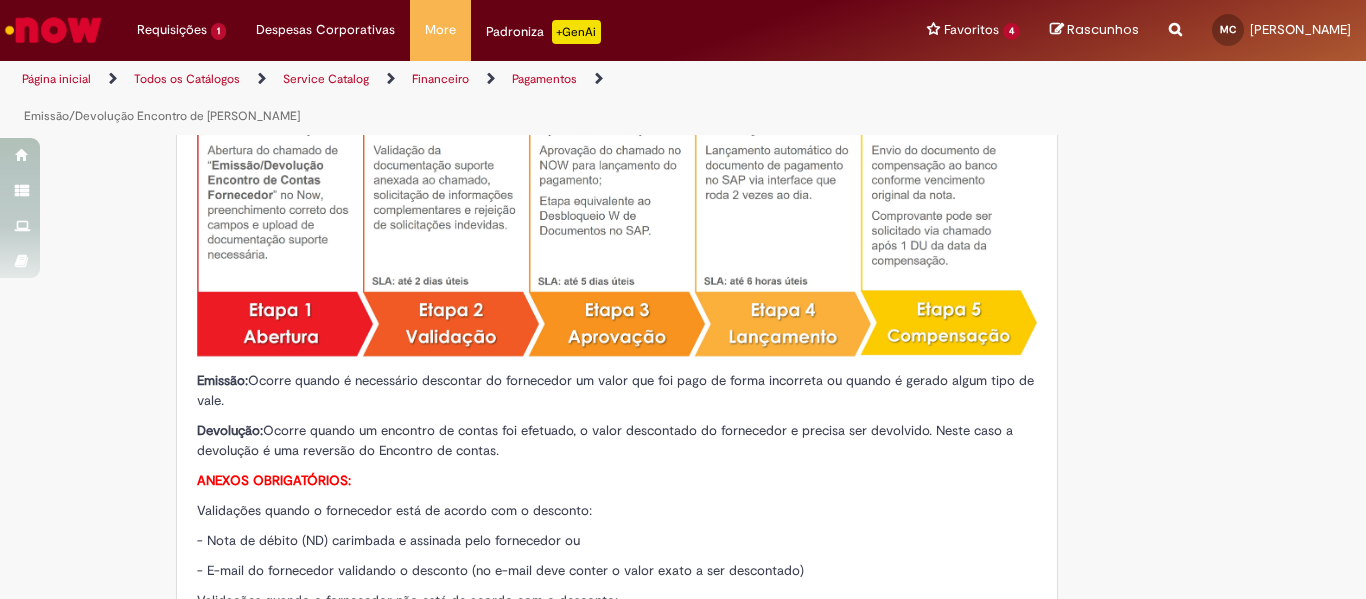 scroll, scrollTop: 0, scrollLeft: 0, axis: both 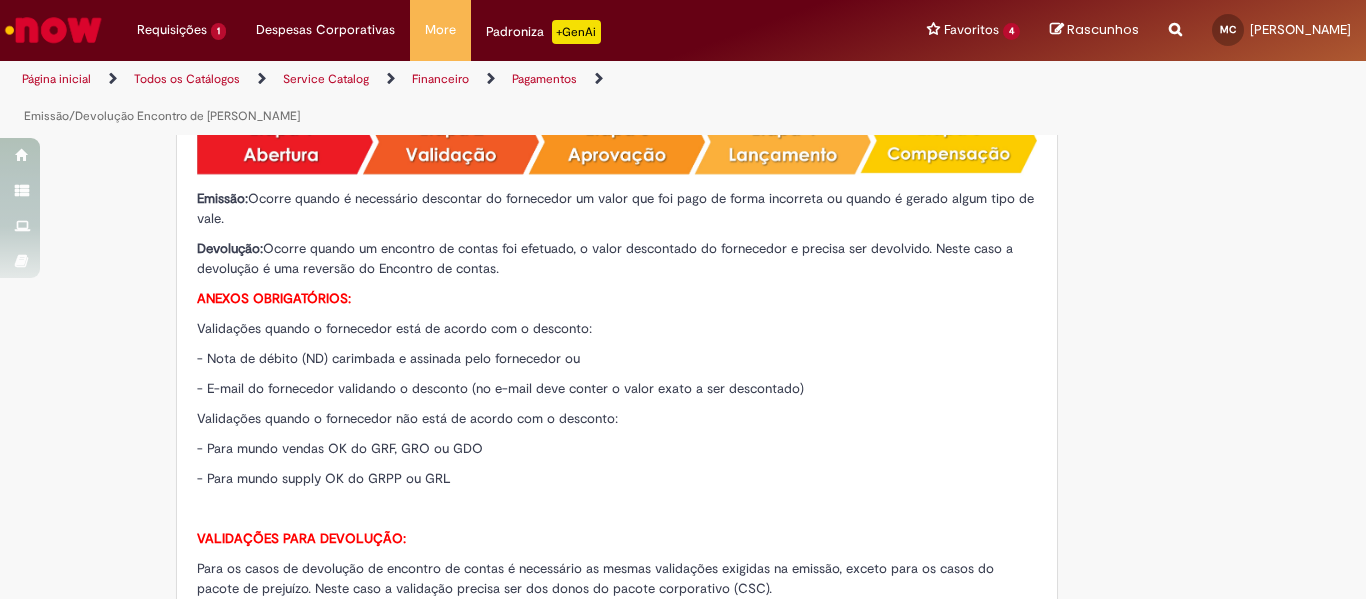 click on "- Para mundo vendas OK do GRF, GRO ou GDO" at bounding box center [340, 448] 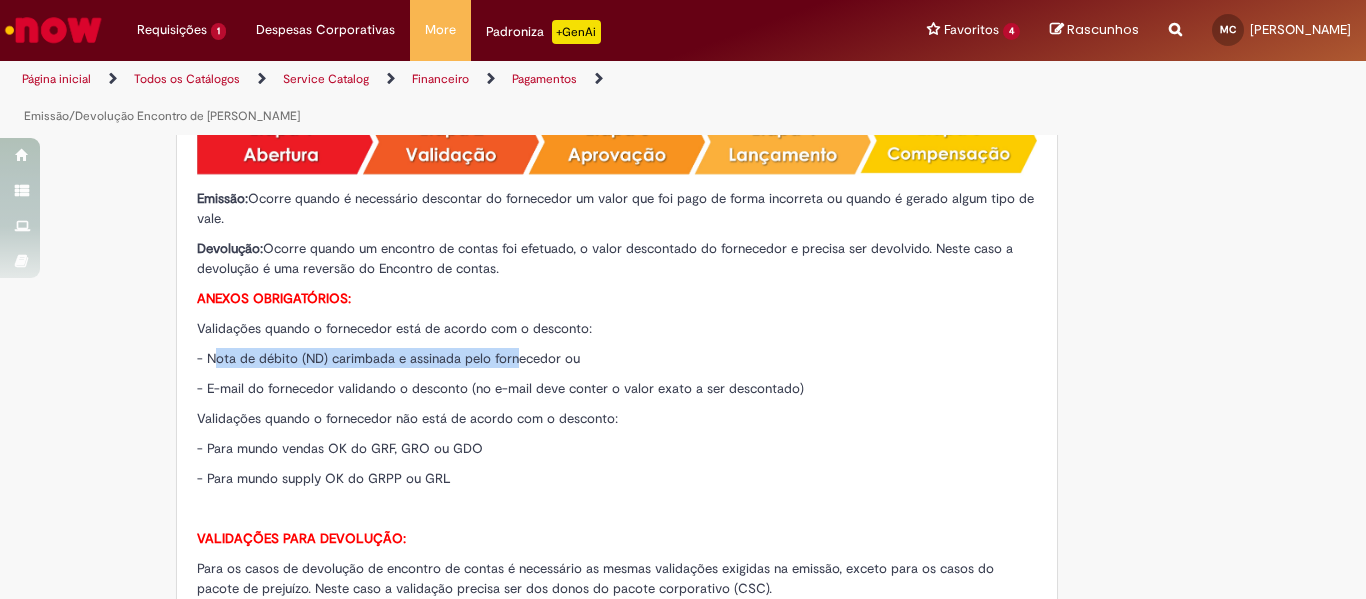 drag, startPoint x: 204, startPoint y: 360, endPoint x: 508, endPoint y: 347, distance: 304.27783 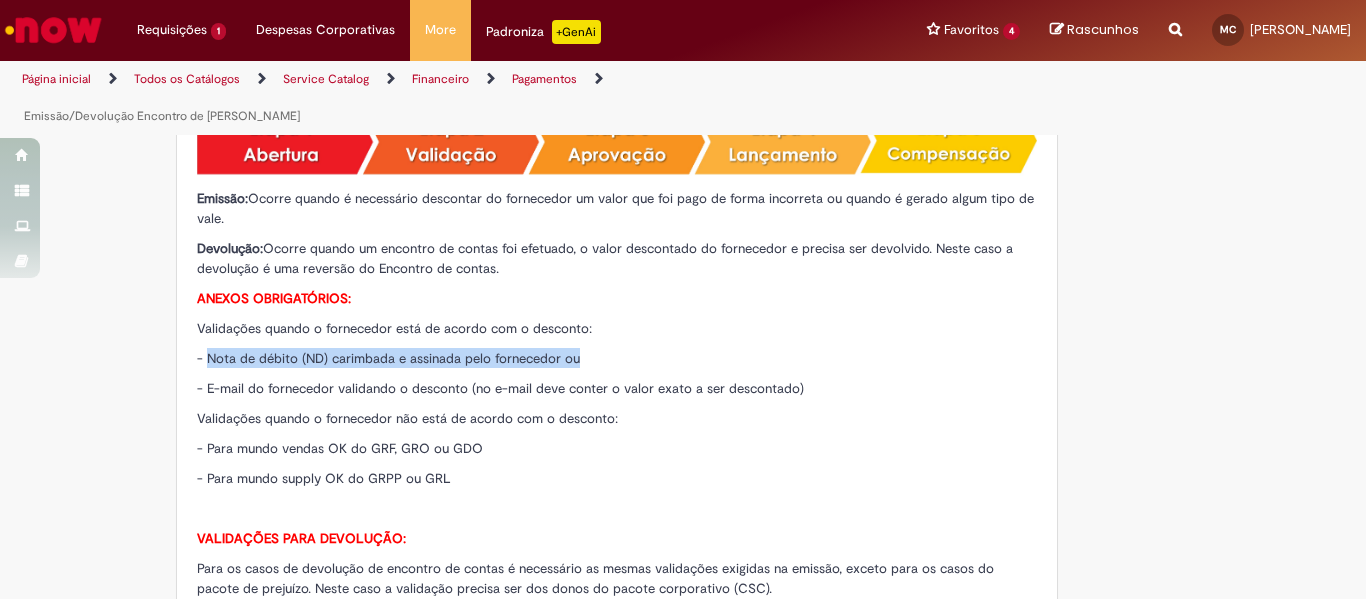 drag, startPoint x: 201, startPoint y: 359, endPoint x: 575, endPoint y: 358, distance: 374.00134 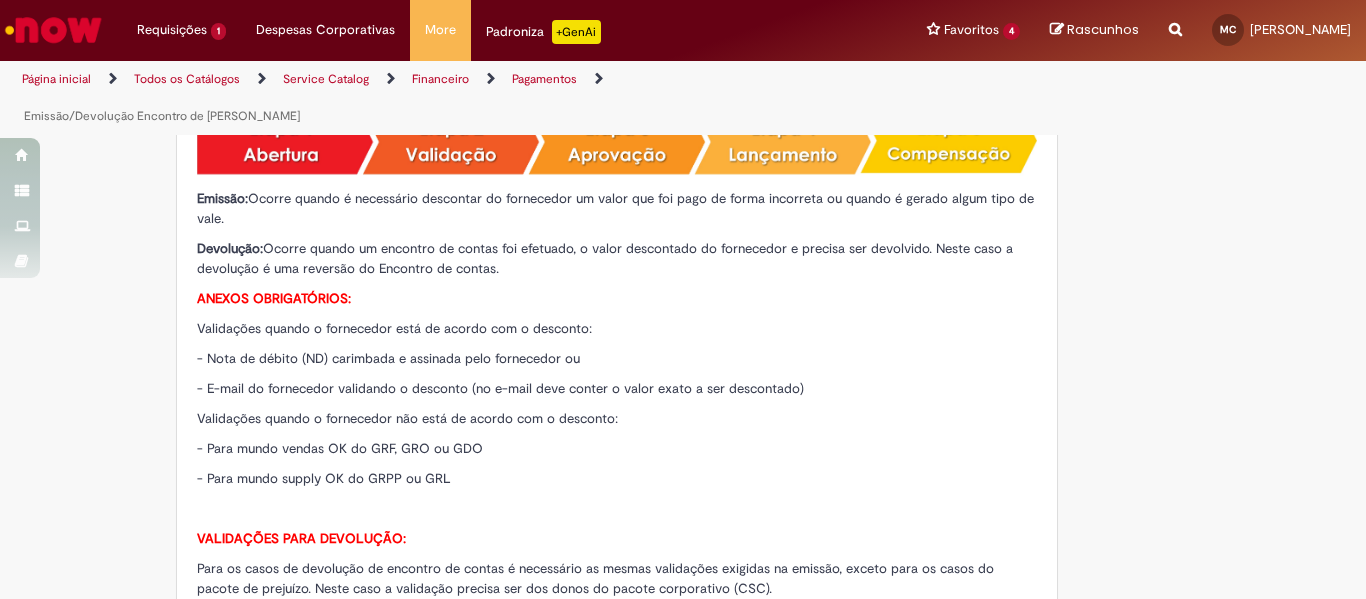 click on "Validações quando o fornecedor está de acordo com o desconto:" at bounding box center (394, 328) 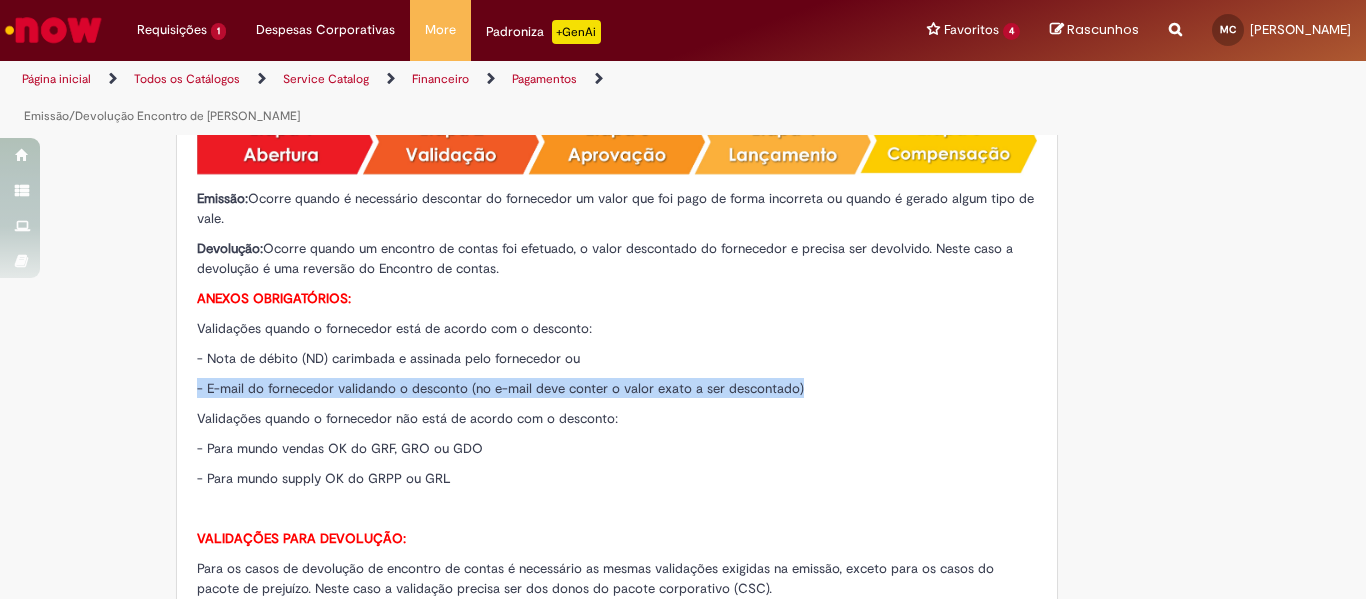 drag, startPoint x: 191, startPoint y: 386, endPoint x: 838, endPoint y: 383, distance: 647.00696 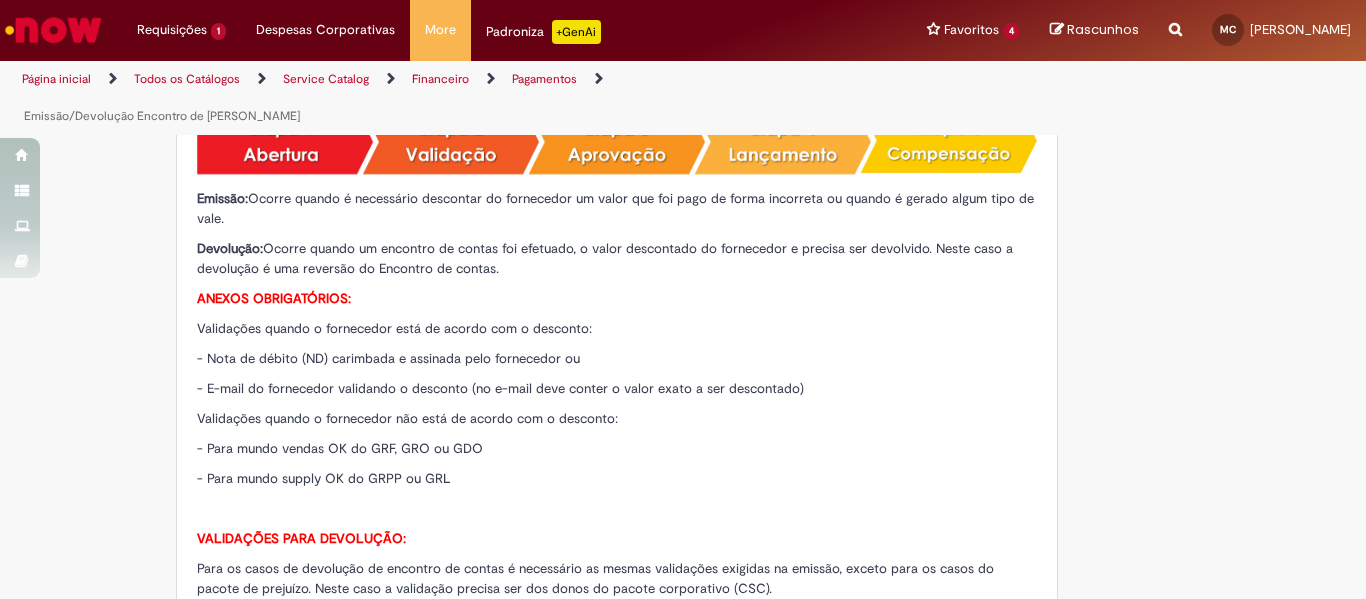 click on "Emissão:  Ocorre quando é necessário descontar do fornecedor um valor que foi pago de forma incorreta ou quando é gerado algum tipo de vale.
Devolução:  Ocorre quando um encontro de contas foi efetuado, o valor descontado do fornecedor e precisa ser devolvido. Neste caso a devolução é uma reversão do Encontro de contas.
ANEXOS OBRIGATÓRIOS:
Validações quando o fornecedor está de acordo com o desconto:
- Nota de débito (ND) carimbada e assinada pelo fornecedor ou
- E-mail do fornecedor validando o desconto (no e-mail deve conter o valor exato a ser descontado)
Validações quando o fornecedor não está de acordo com o desconto:
- Para mundo vendas OK do GRF, GRO ou GDO
- Para mundo supply OK do GRPP ou GRL
VALIDAÇÕES PARA DEVOLUÇÃO:
Para os casos de devolução de encontro de contas é necessário as mesmas validações exigidas na emissão, exceto para os casos do pacote de prejuízo. Neste caso a validação precisa ser dos donos do pacote corporativo (CSC)." at bounding box center [617, 312] 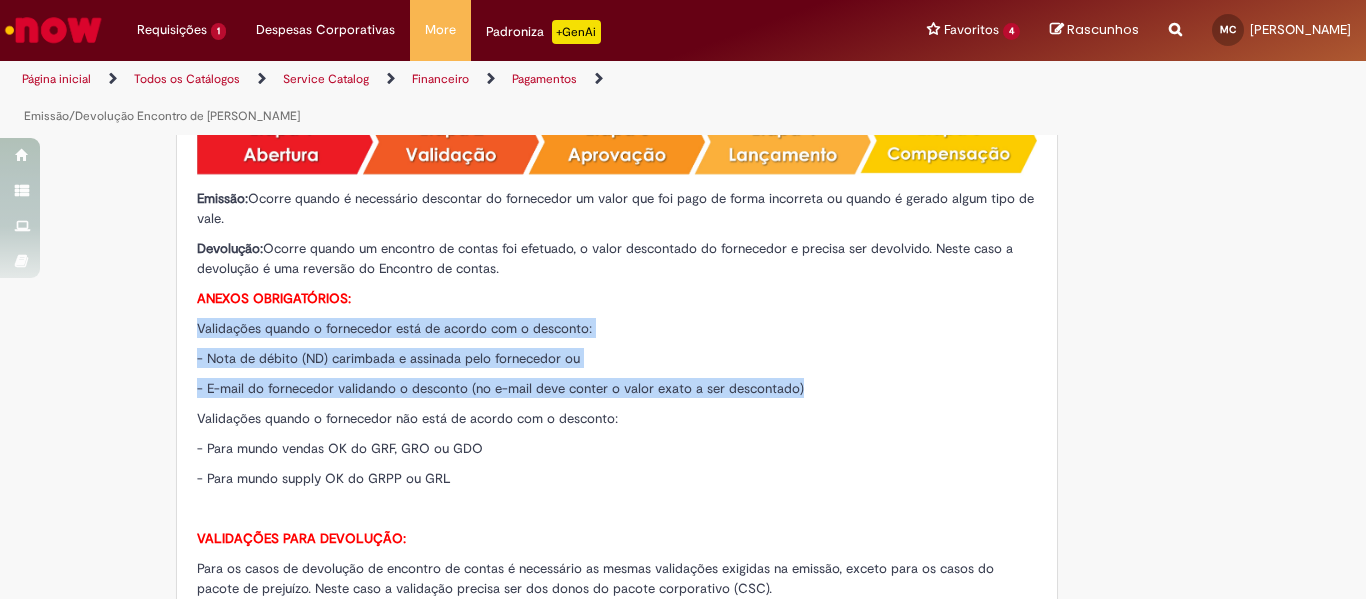 drag, startPoint x: 190, startPoint y: 327, endPoint x: 793, endPoint y: 383, distance: 605.5947 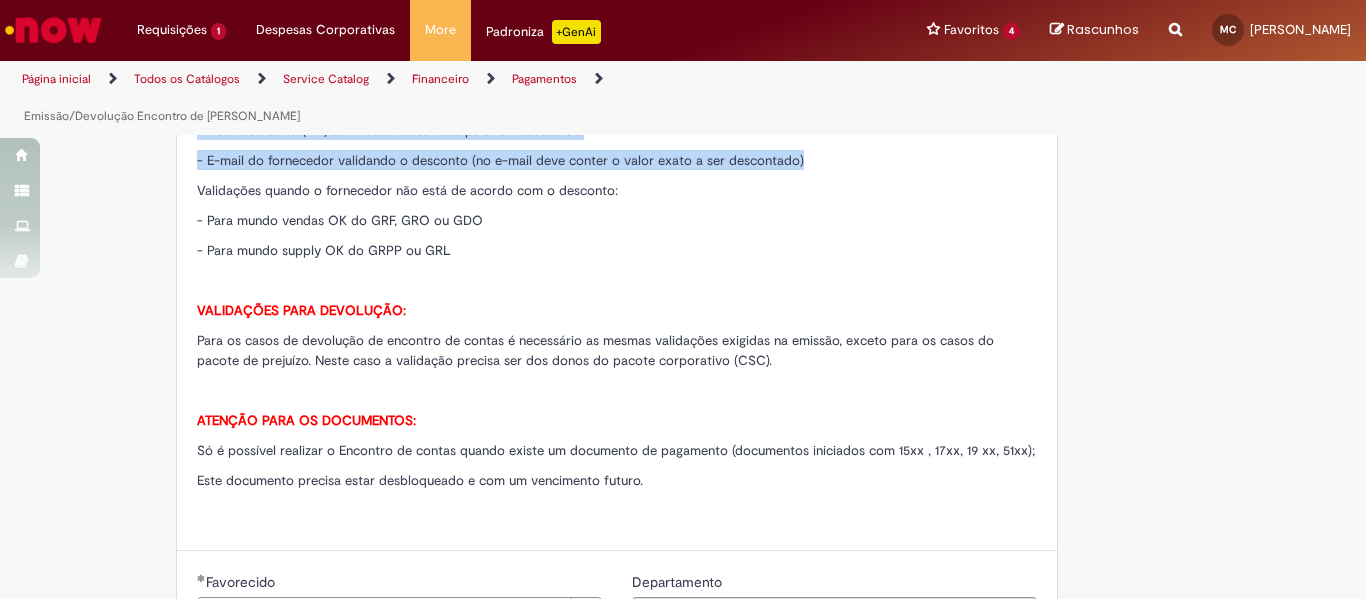 scroll, scrollTop: 608, scrollLeft: 0, axis: vertical 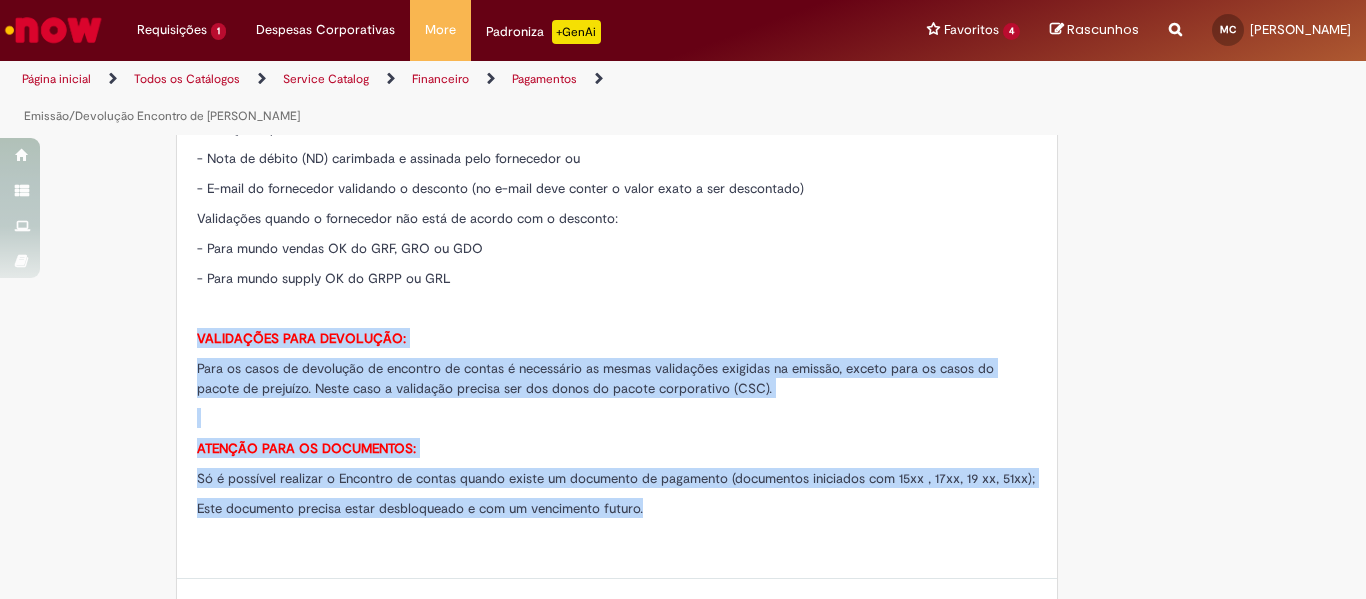 drag, startPoint x: 633, startPoint y: 507, endPoint x: 303, endPoint y: 349, distance: 365.8743 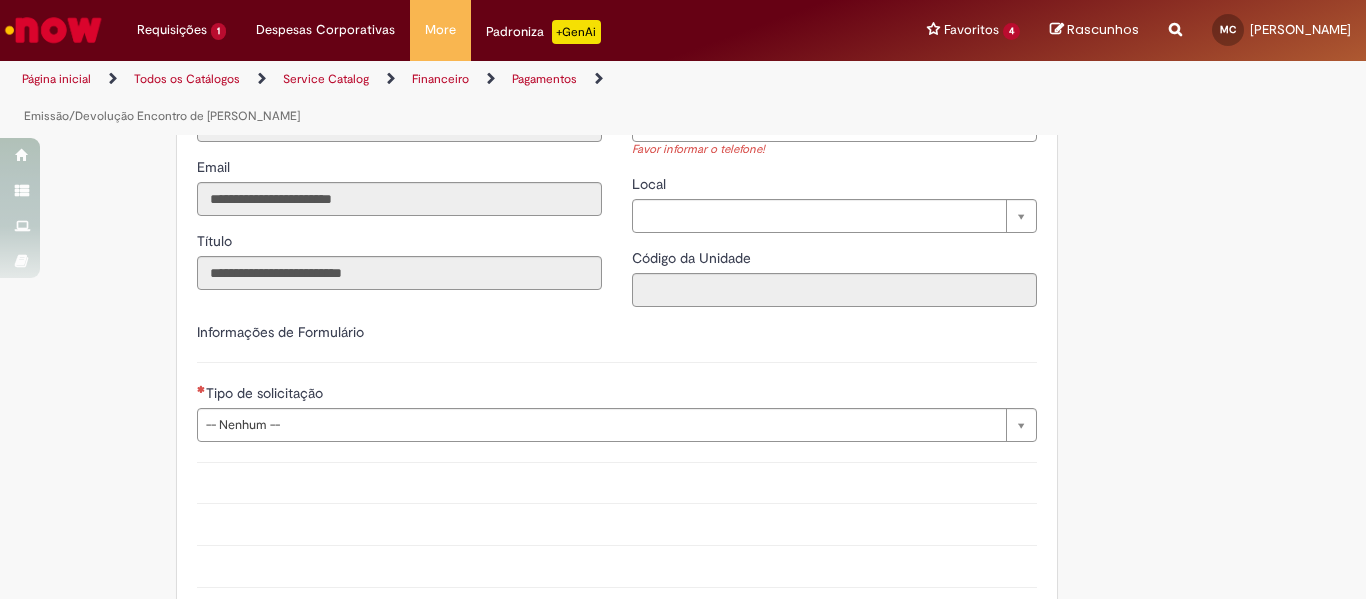scroll, scrollTop: 1208, scrollLeft: 0, axis: vertical 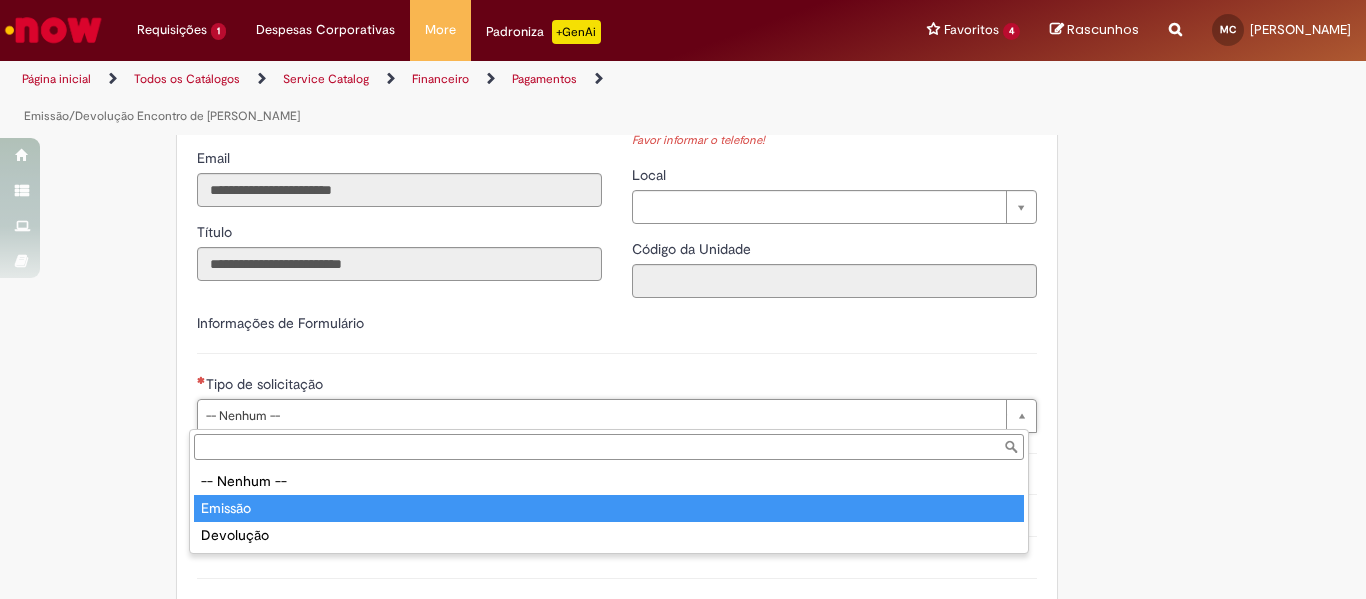 type on "*******" 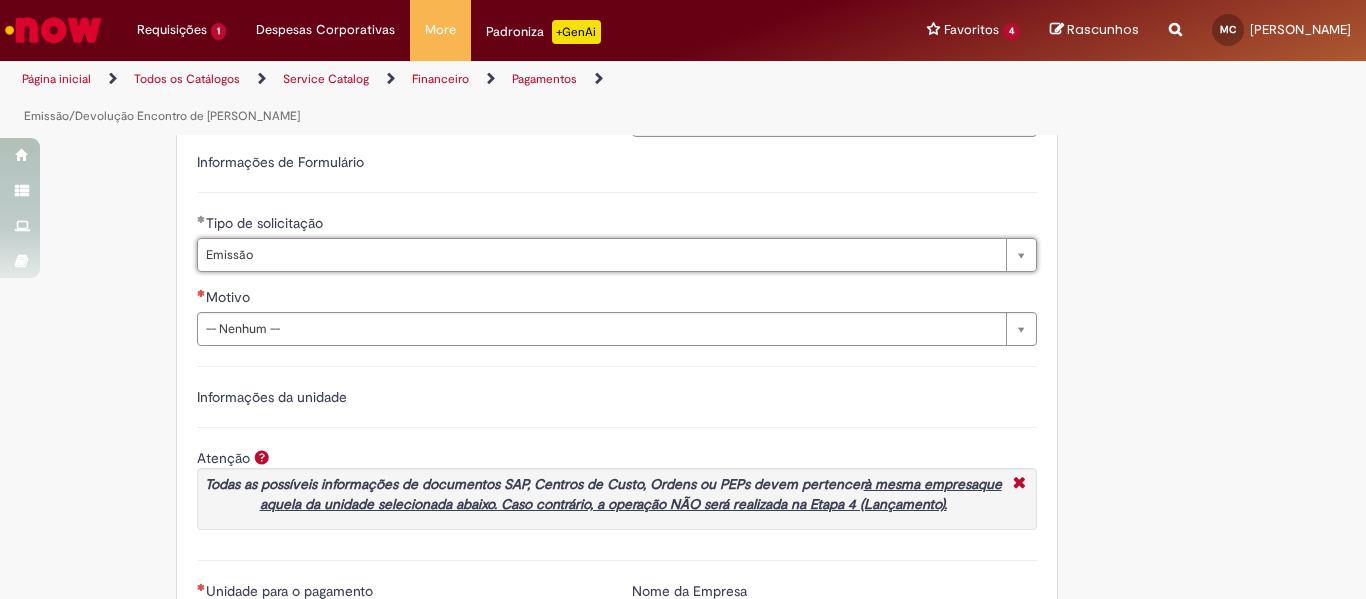 scroll, scrollTop: 1408, scrollLeft: 0, axis: vertical 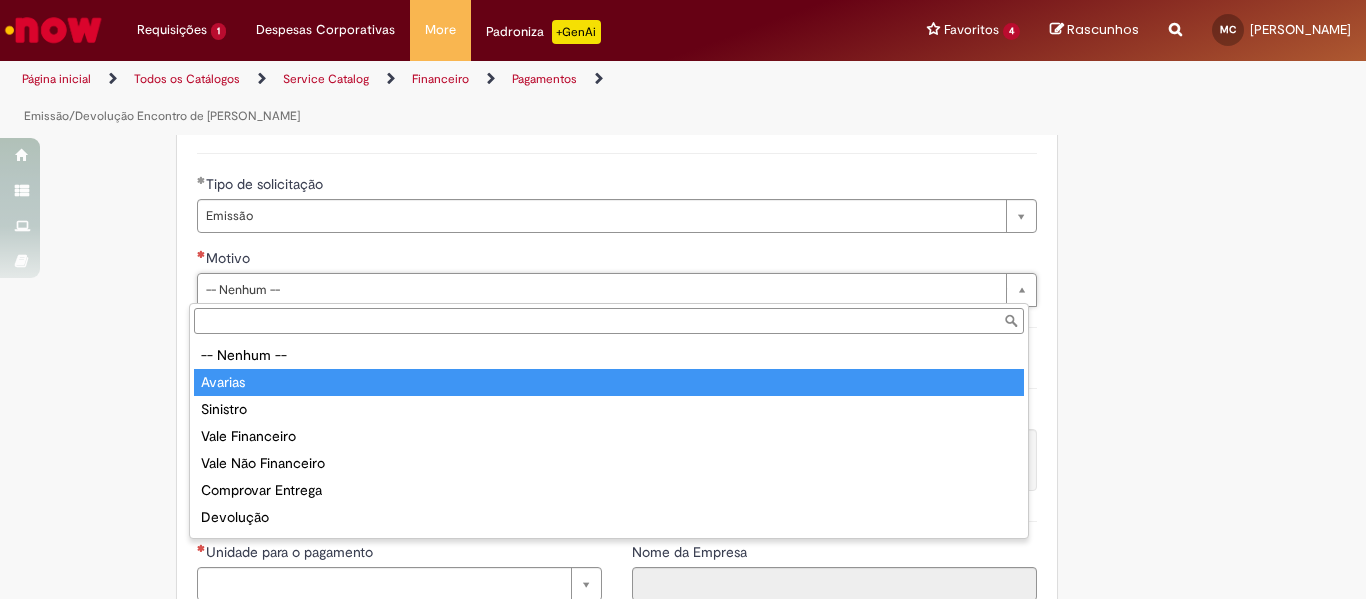type on "*******" 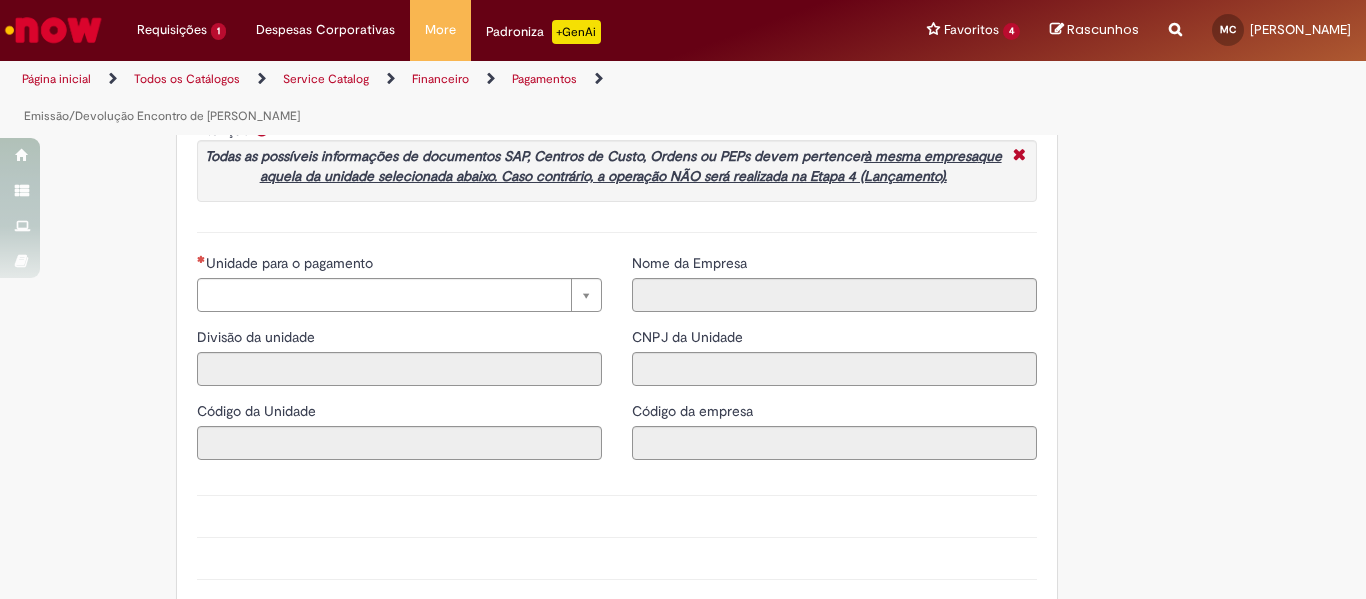 scroll, scrollTop: 1708, scrollLeft: 0, axis: vertical 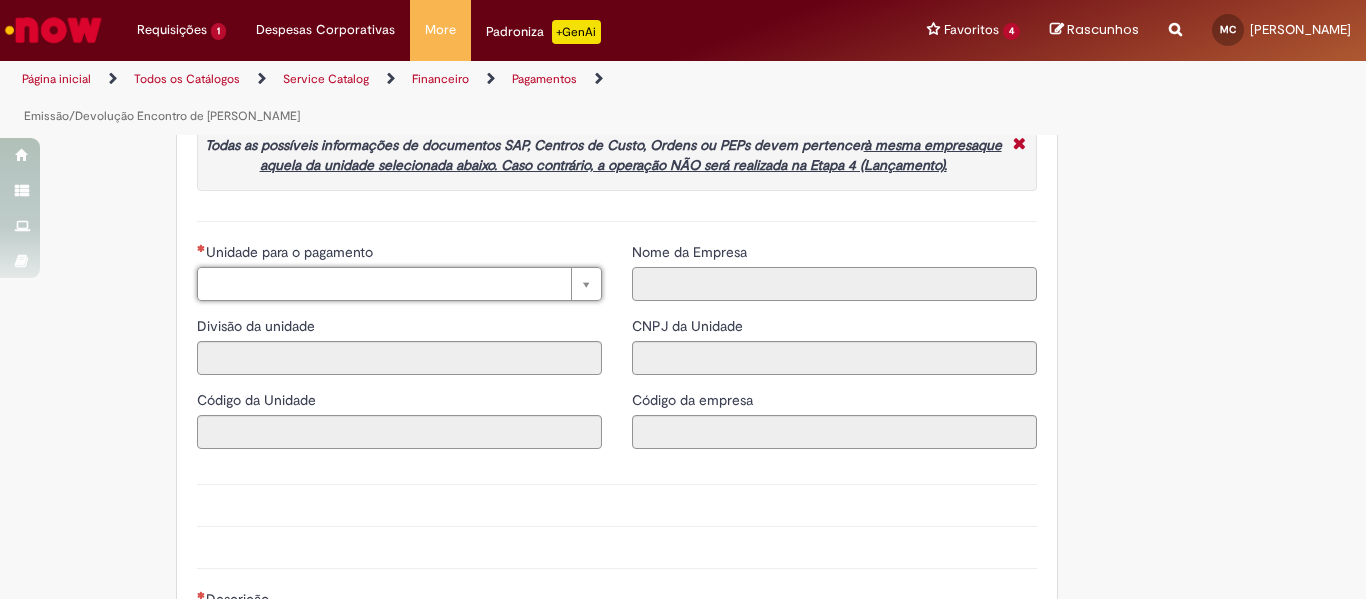 click on "Nome da Empresa" at bounding box center (834, 284) 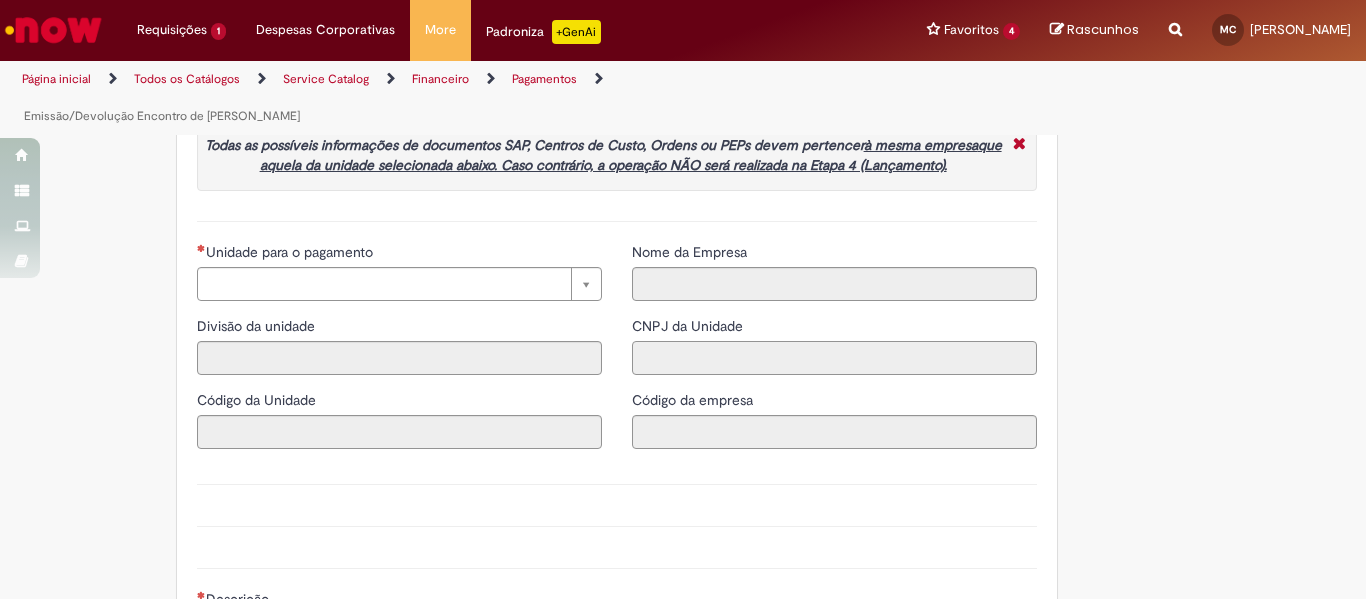 drag, startPoint x: 679, startPoint y: 348, endPoint x: 487, endPoint y: 379, distance: 194.4865 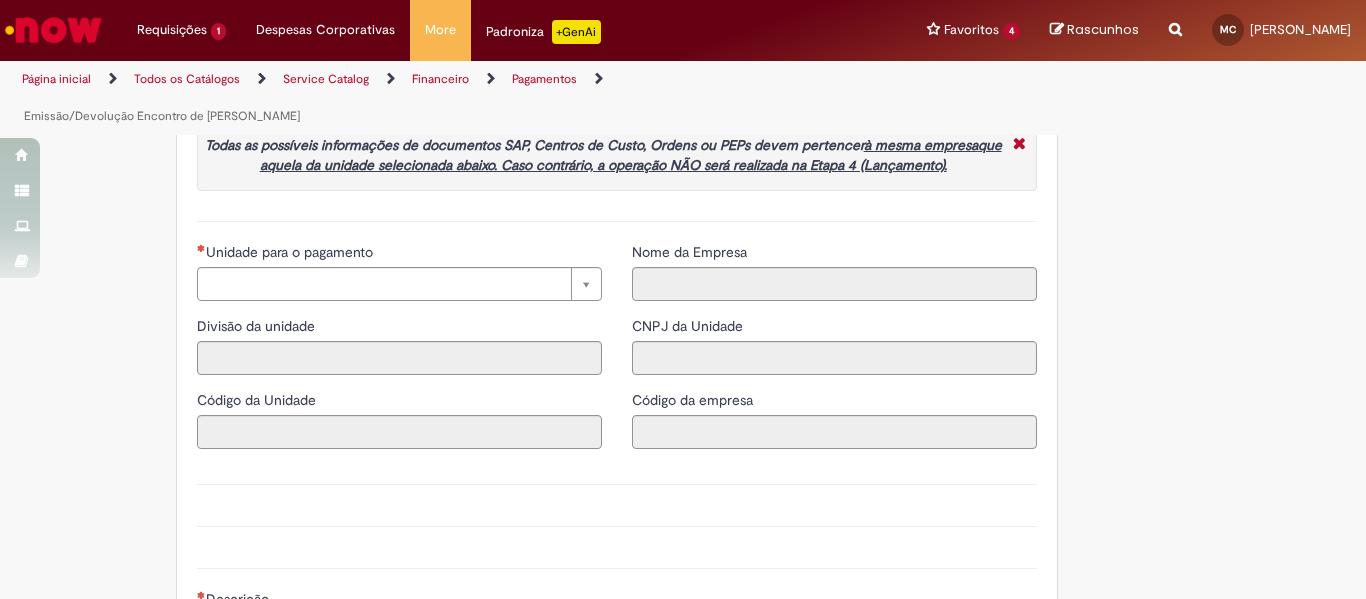 click on "**********" at bounding box center (399, 353) 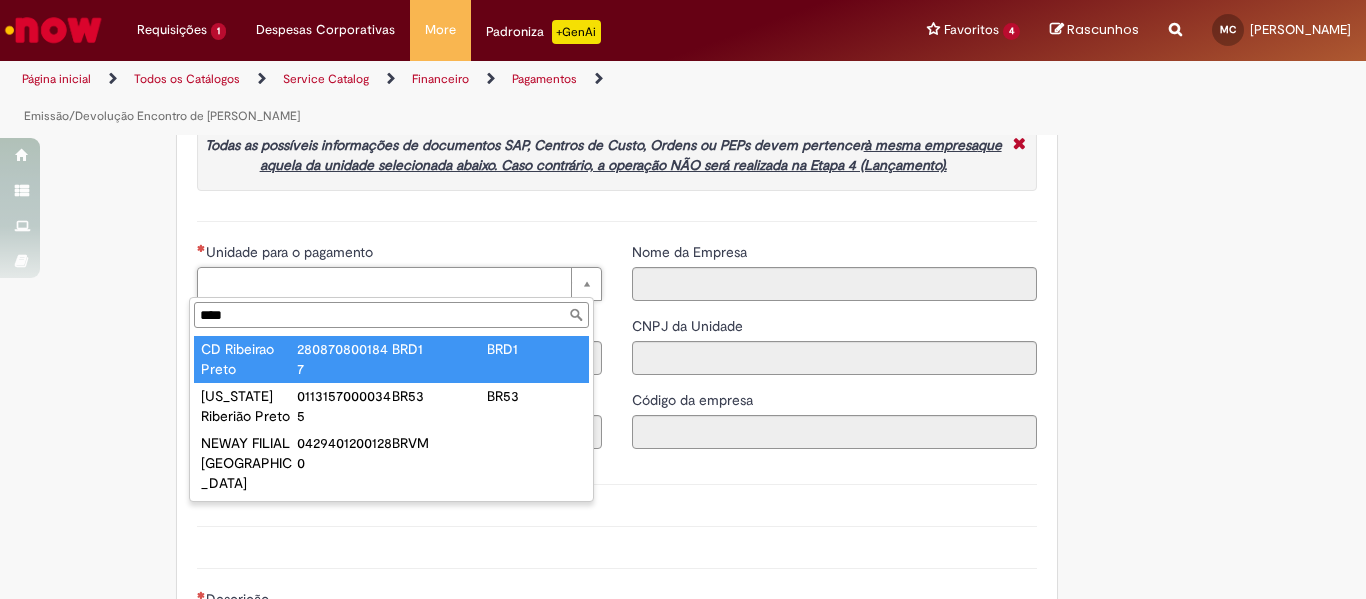 type on "****" 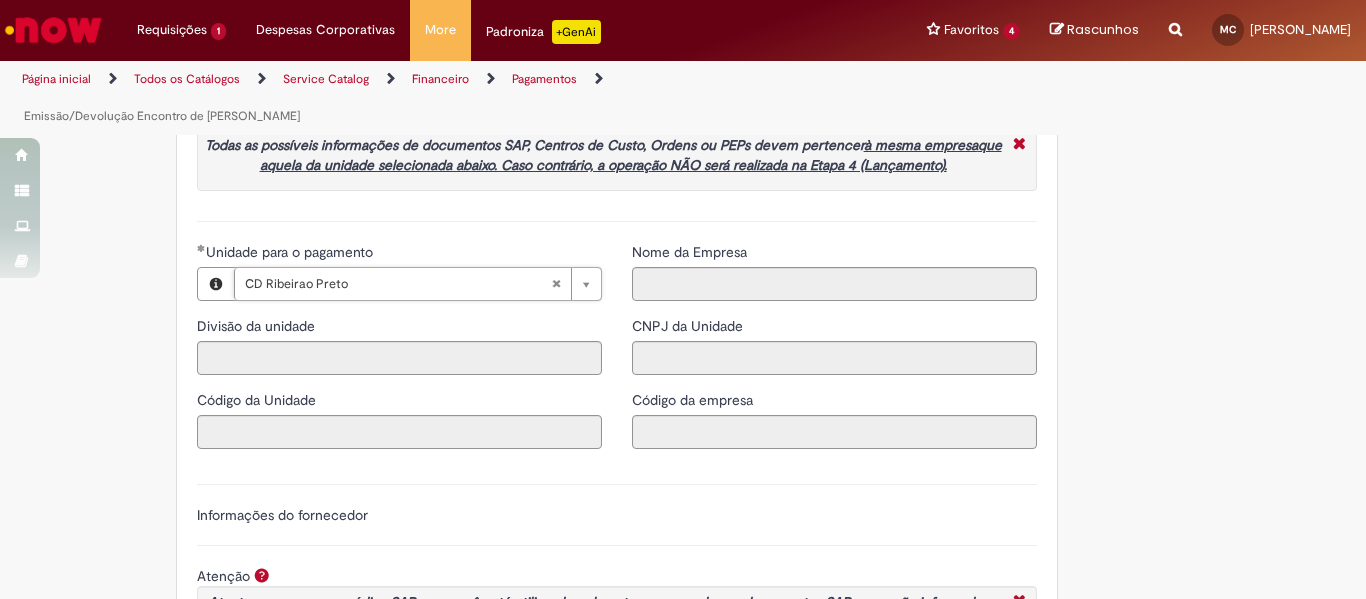 type on "****" 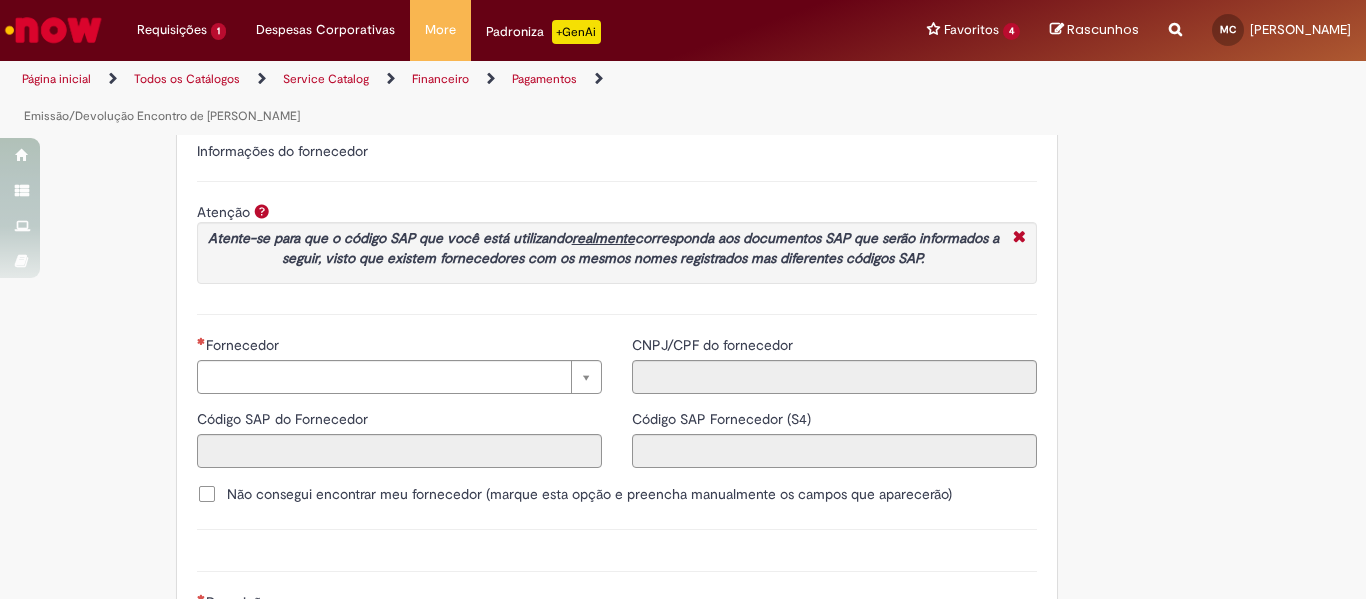 scroll, scrollTop: 2281, scrollLeft: 0, axis: vertical 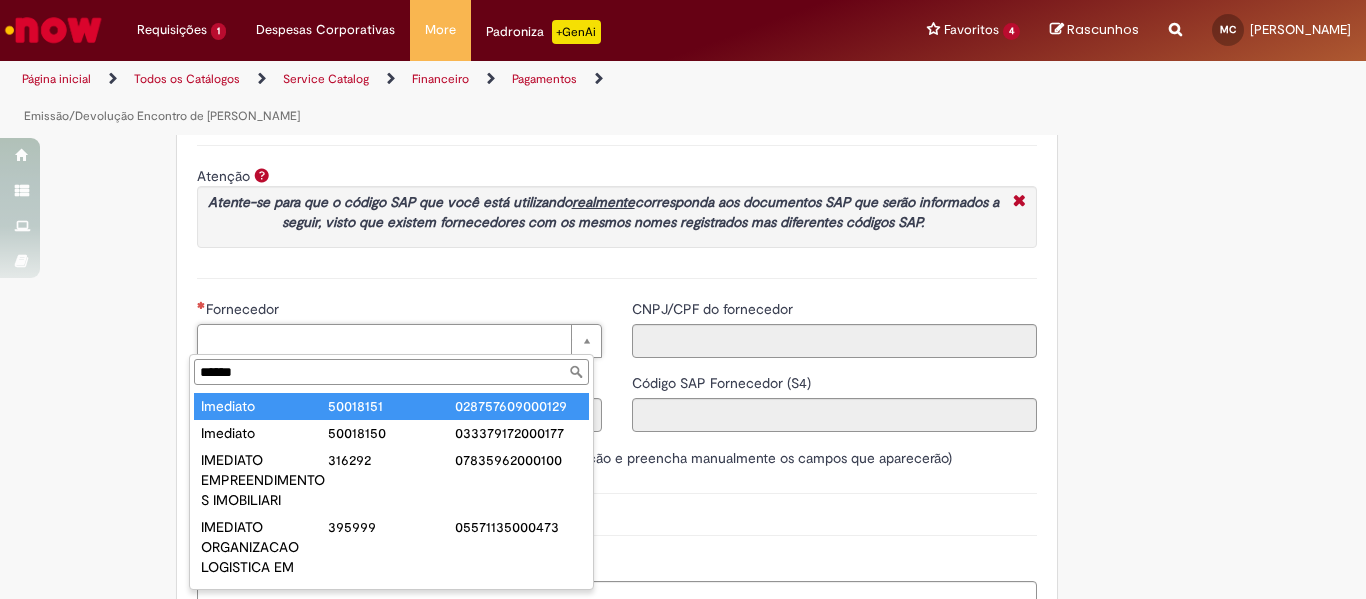 type on "******" 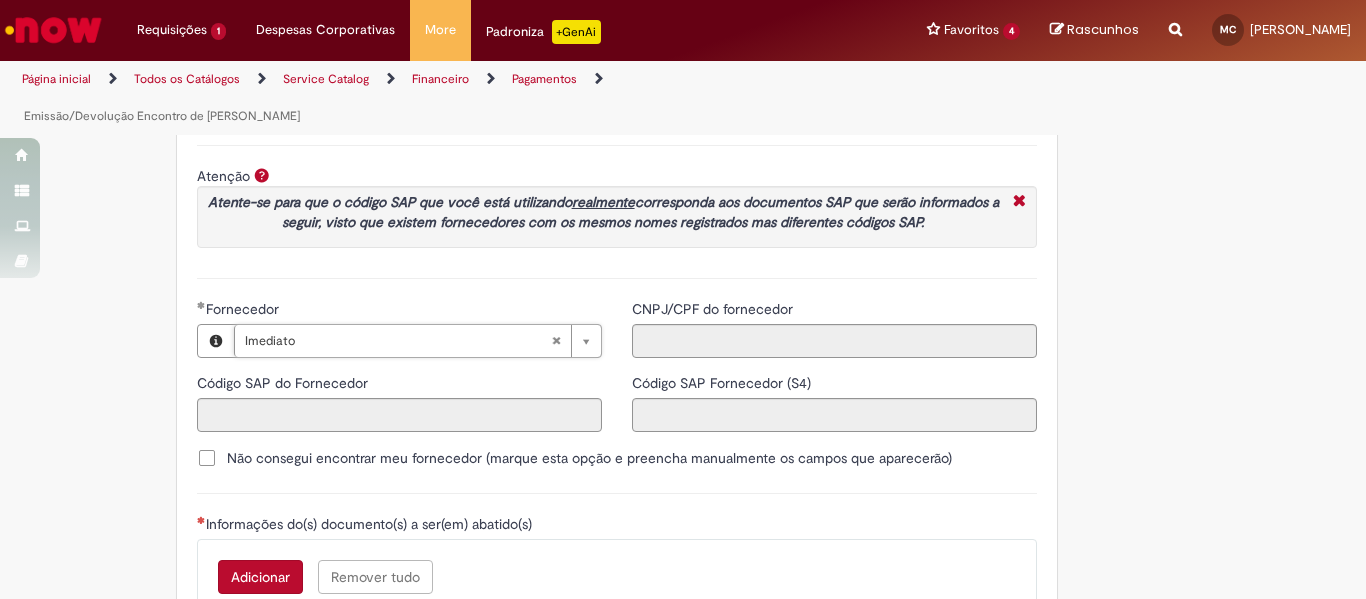 type on "********" 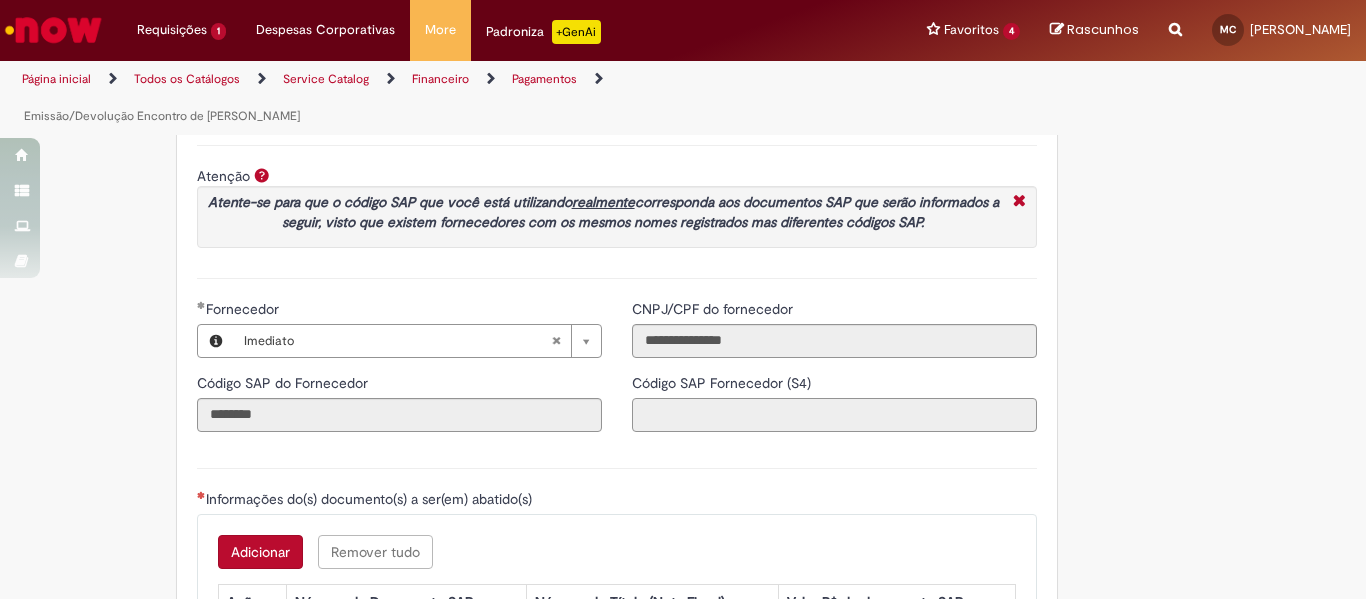 click on "Código SAP Fornecedor (S4)" at bounding box center (834, 415) 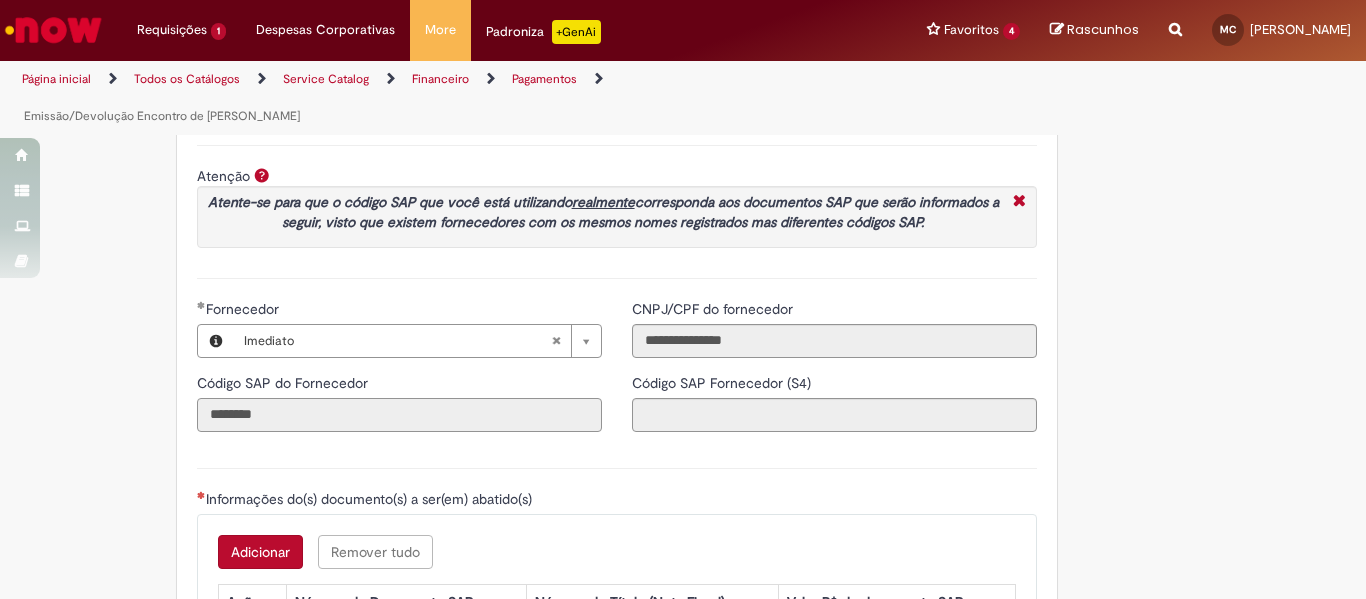 click on "********" at bounding box center [399, 415] 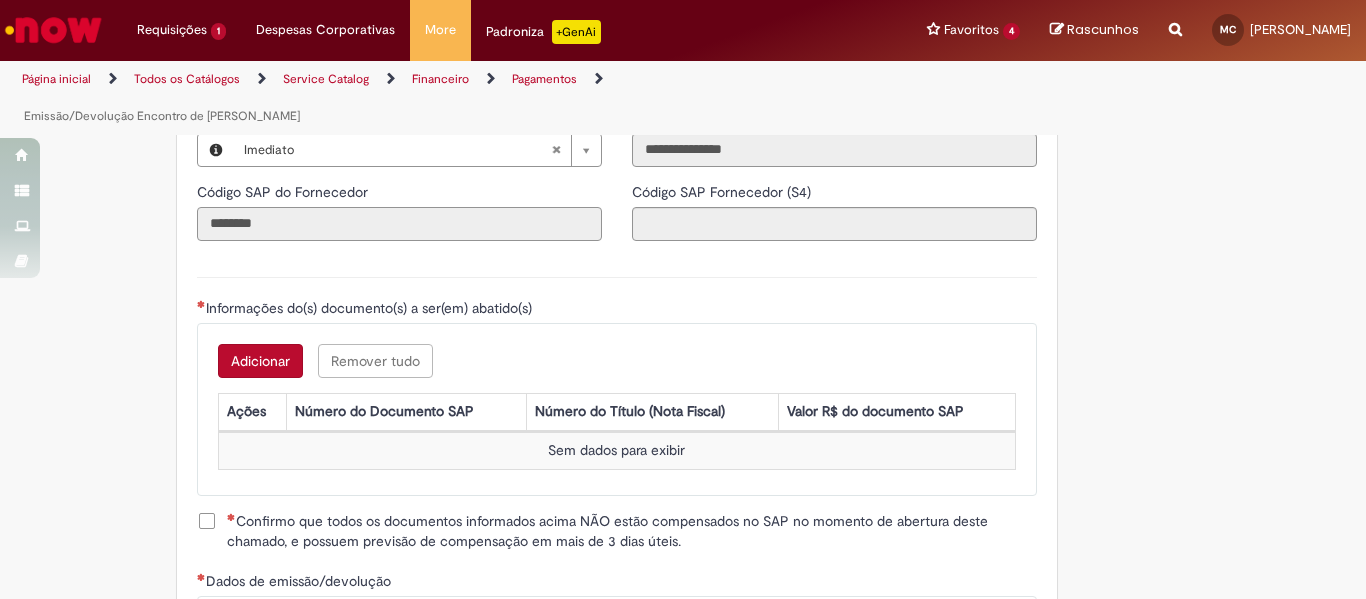 scroll, scrollTop: 2481, scrollLeft: 0, axis: vertical 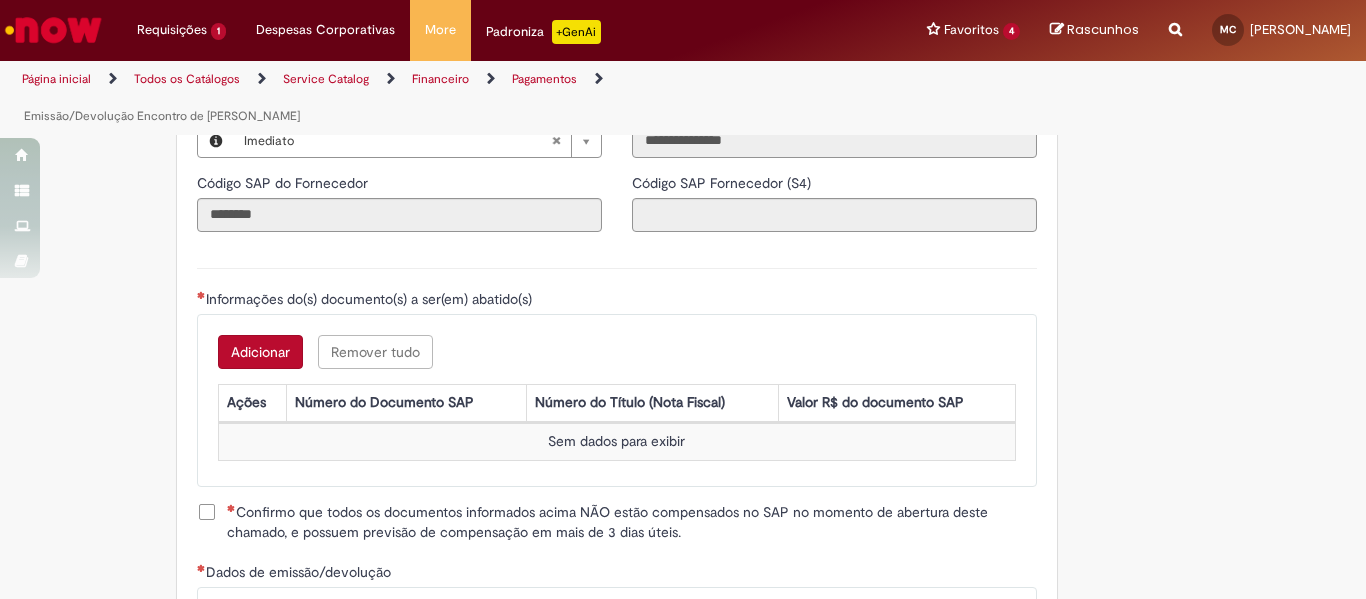 click on "Adicionar" at bounding box center [260, 352] 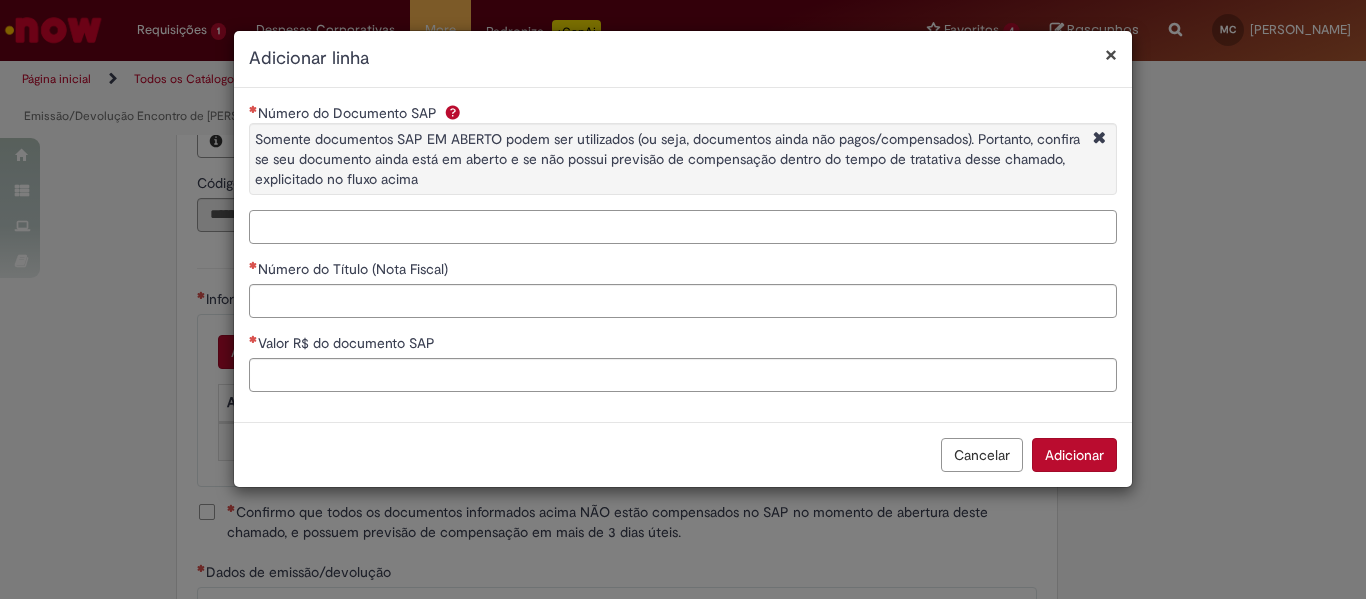 click on "Número do Documento SAP Somente documentos SAP EM ABERTO podem ser utilizados (ou seja, documentos ainda não pagos/compensados). Portanto, confira se seu documento ainda está em aberto e se não possui previsão de compensação dentro do tempo de tratativa desse chamado, explicitado no fluxo acima" at bounding box center [683, 227] 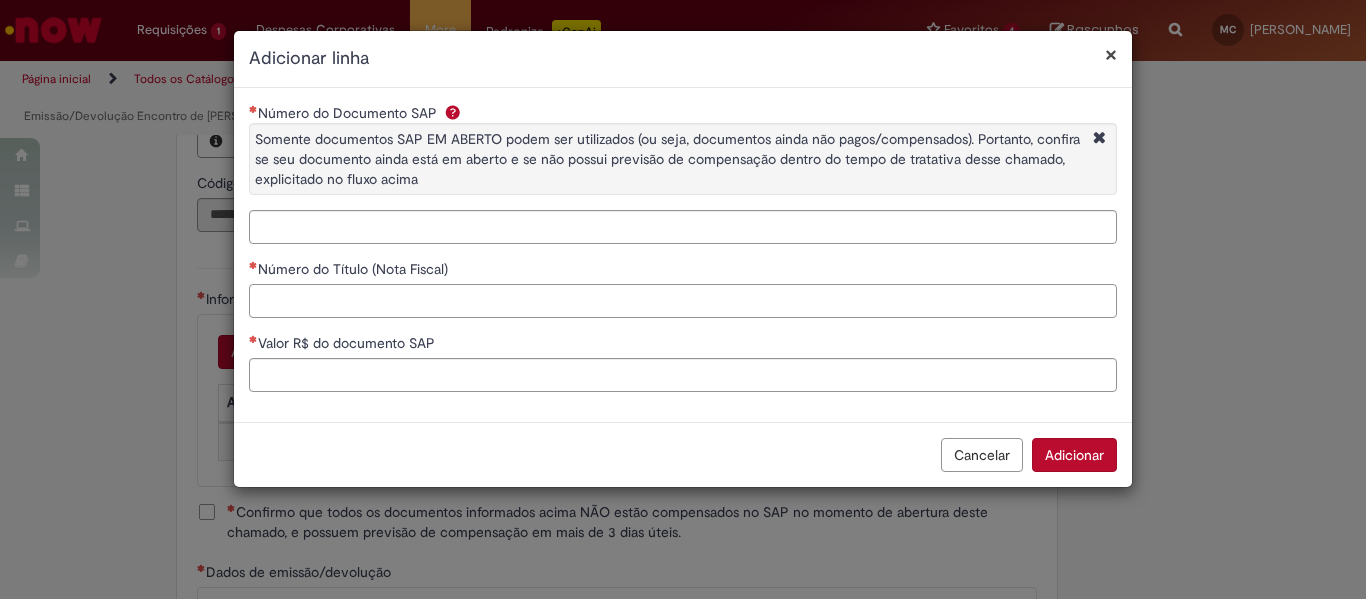 click on "Número do Título (Nota Fiscal)" at bounding box center [683, 301] 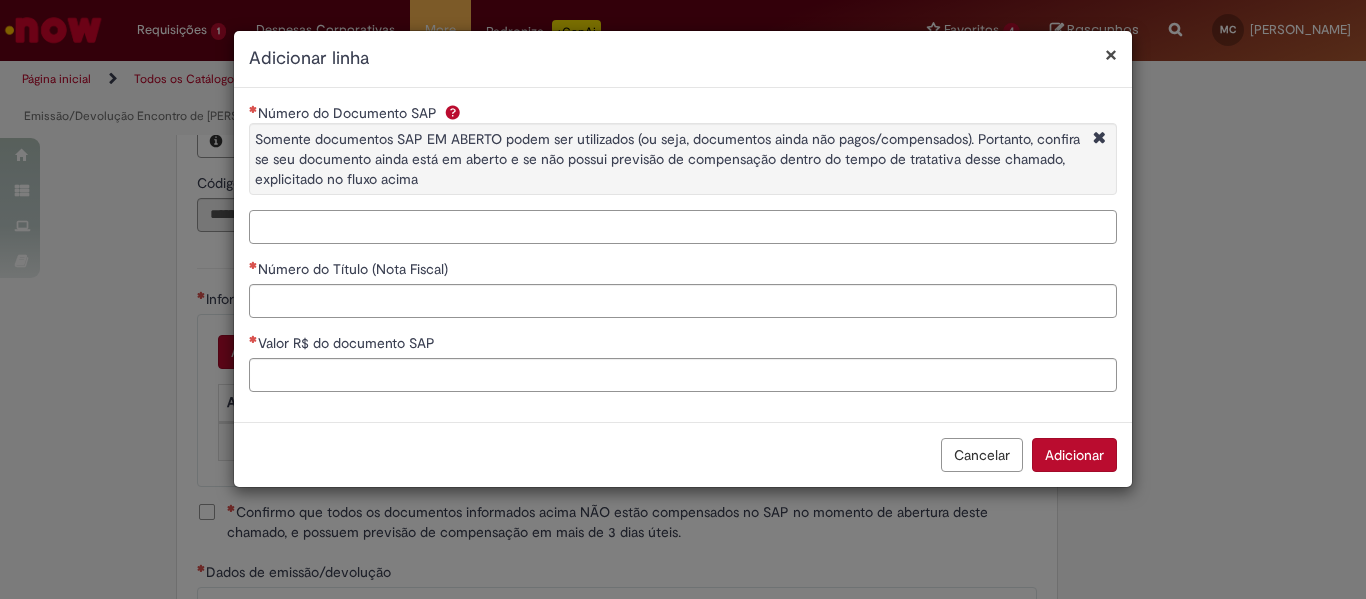 click on "Número do Documento SAP Somente documentos SAP EM ABERTO podem ser utilizados (ou seja, documentos ainda não pagos/compensados). Portanto, confira se seu documento ainda está em aberto e se não possui previsão de compensação dentro do tempo de tratativa desse chamado, explicitado no fluxo acima" at bounding box center (683, 227) 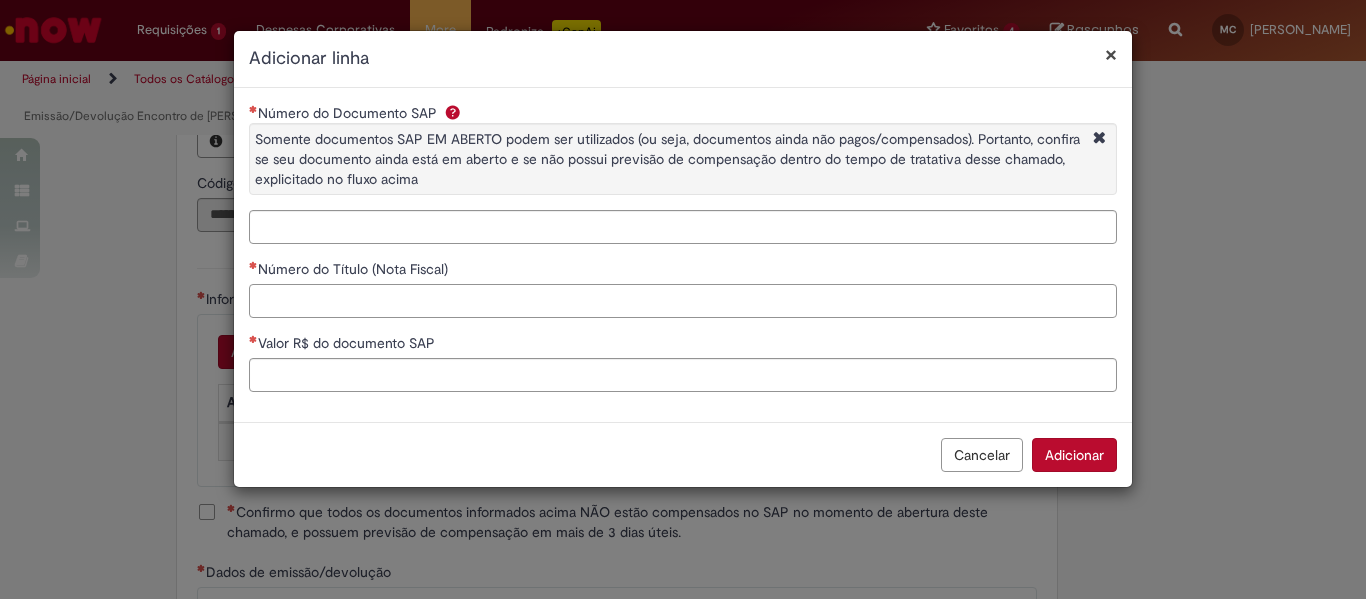 drag, startPoint x: 332, startPoint y: 293, endPoint x: 364, endPoint y: 327, distance: 46.69047 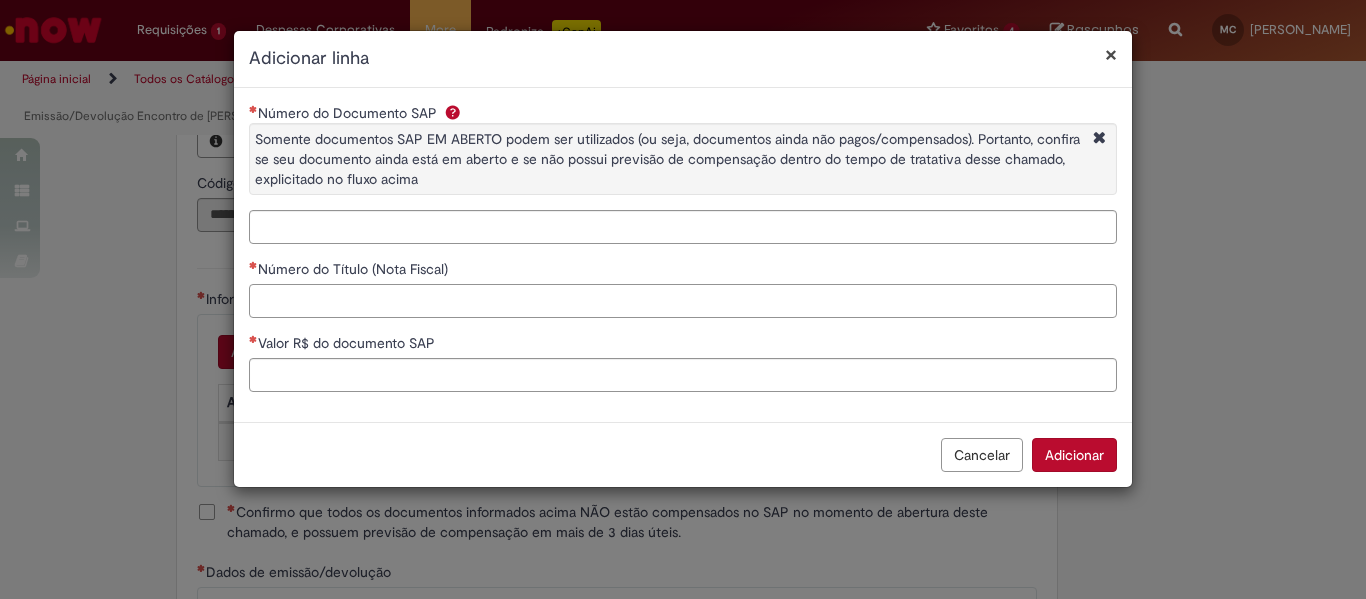 click on "Número do Título (Nota Fiscal)" at bounding box center [683, 301] 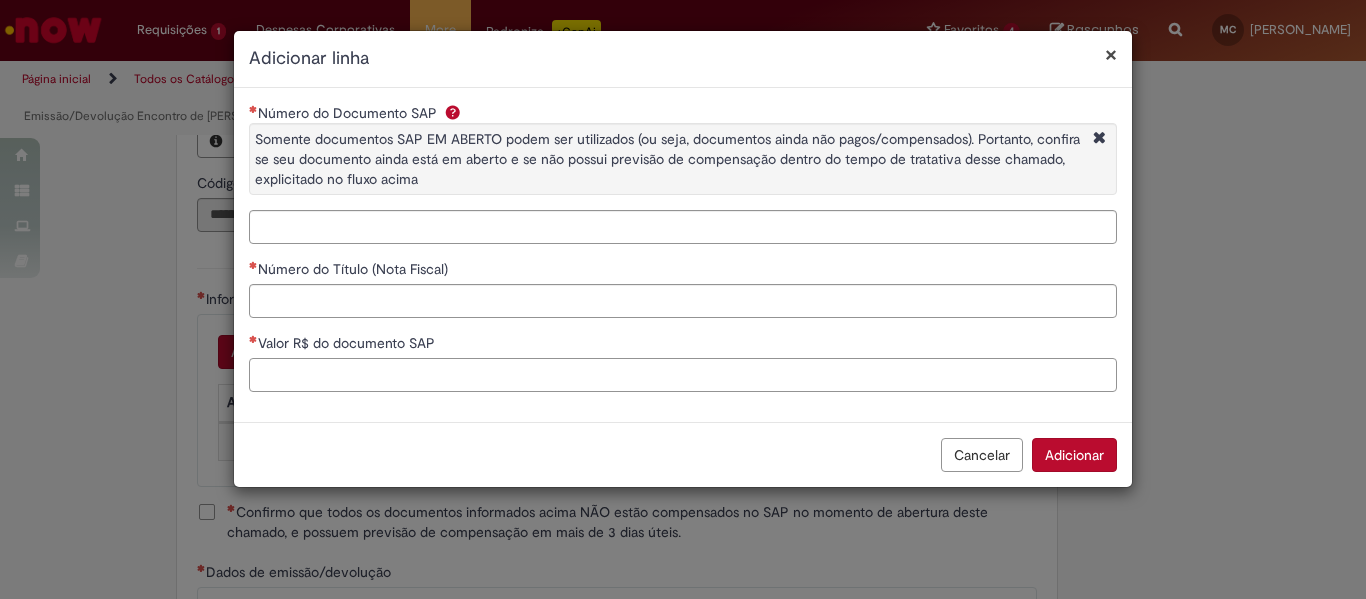 click on "Valor R$ do documento SAP" at bounding box center [683, 375] 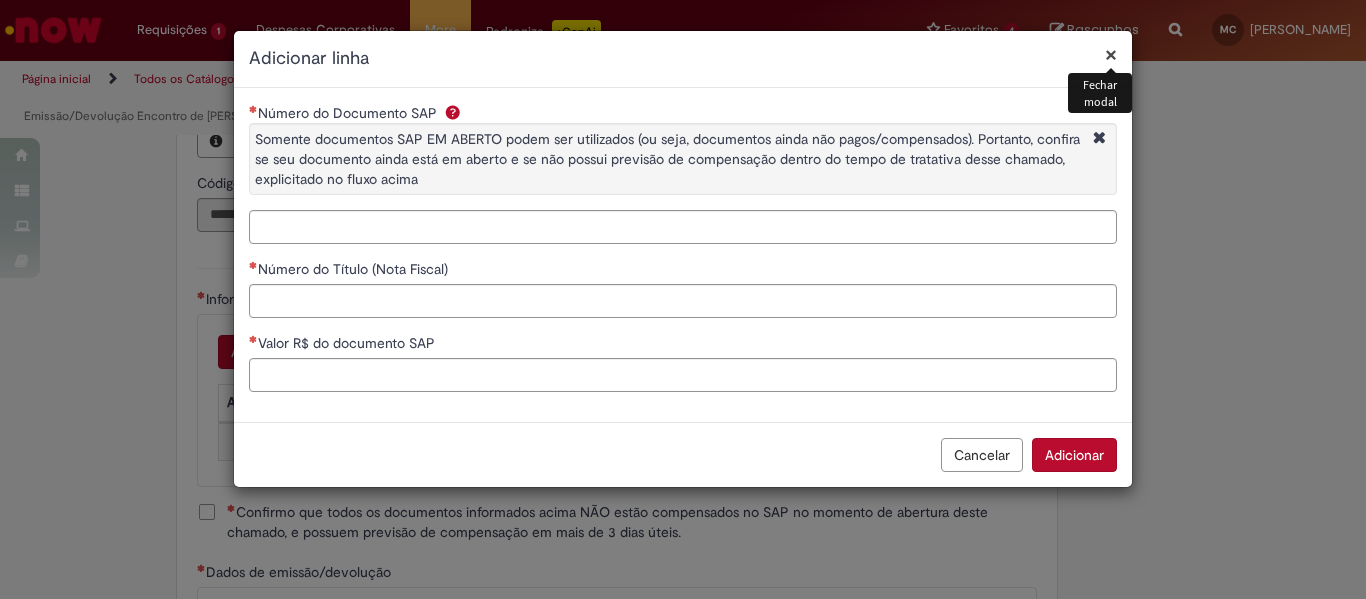 click on "×" at bounding box center (1111, 54) 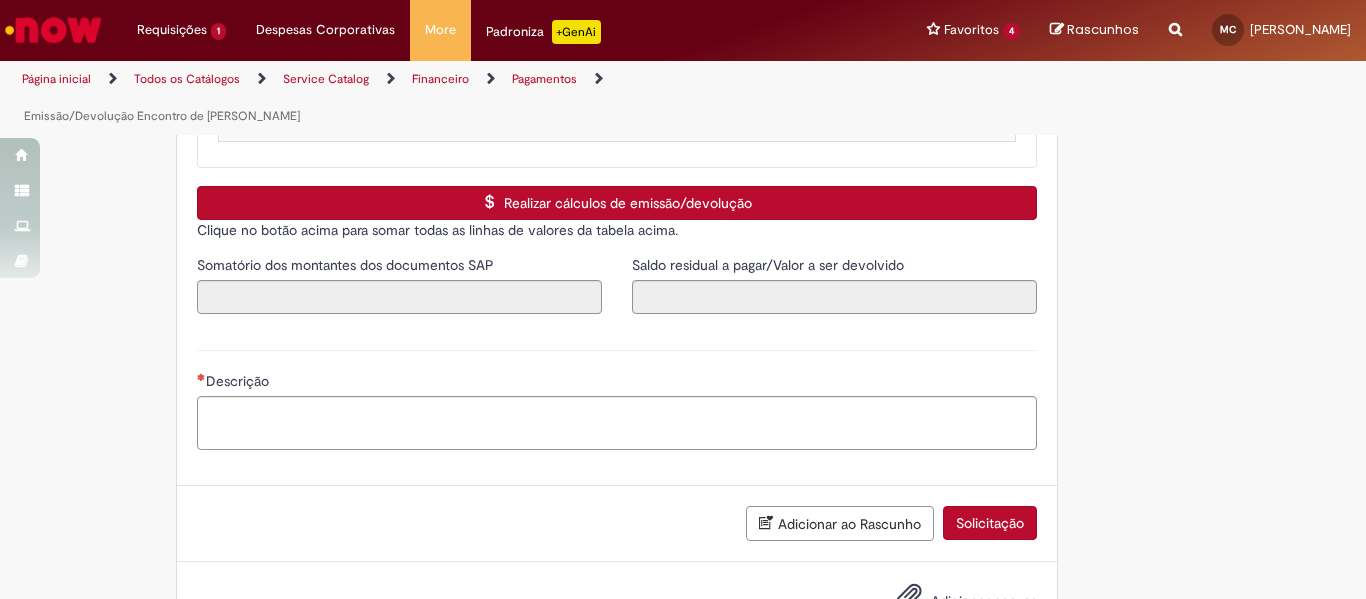 scroll, scrollTop: 3081, scrollLeft: 0, axis: vertical 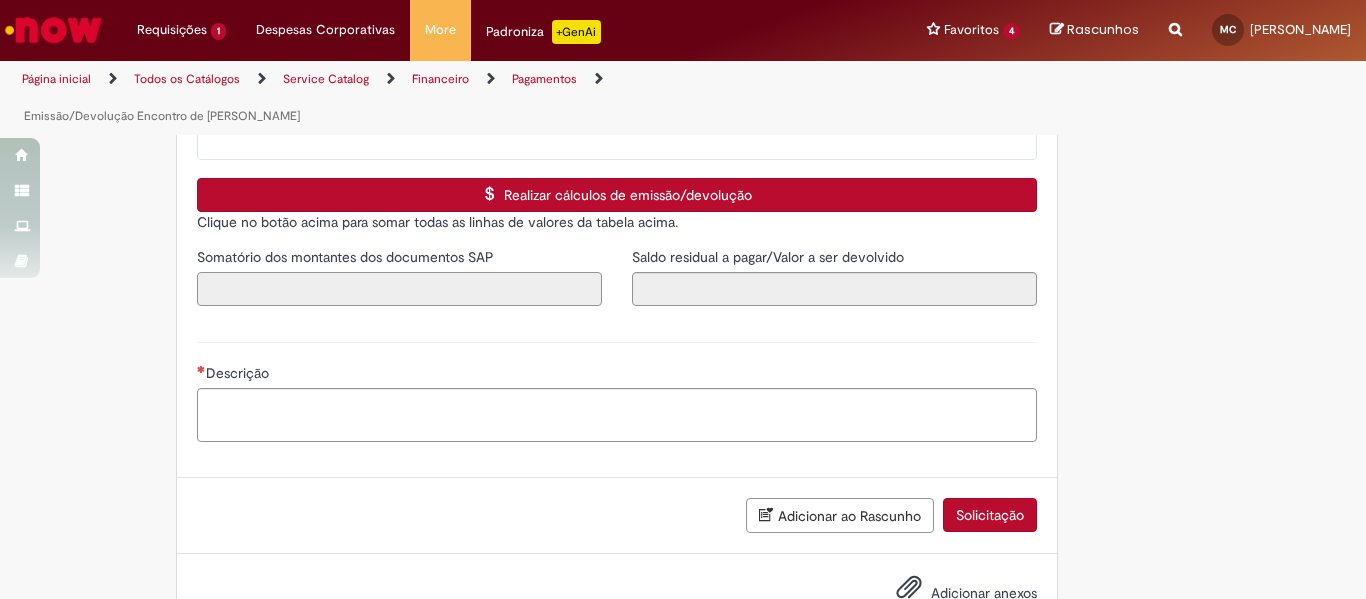 click on "Somatório dos montantes dos documentos SAP" at bounding box center (399, 289) 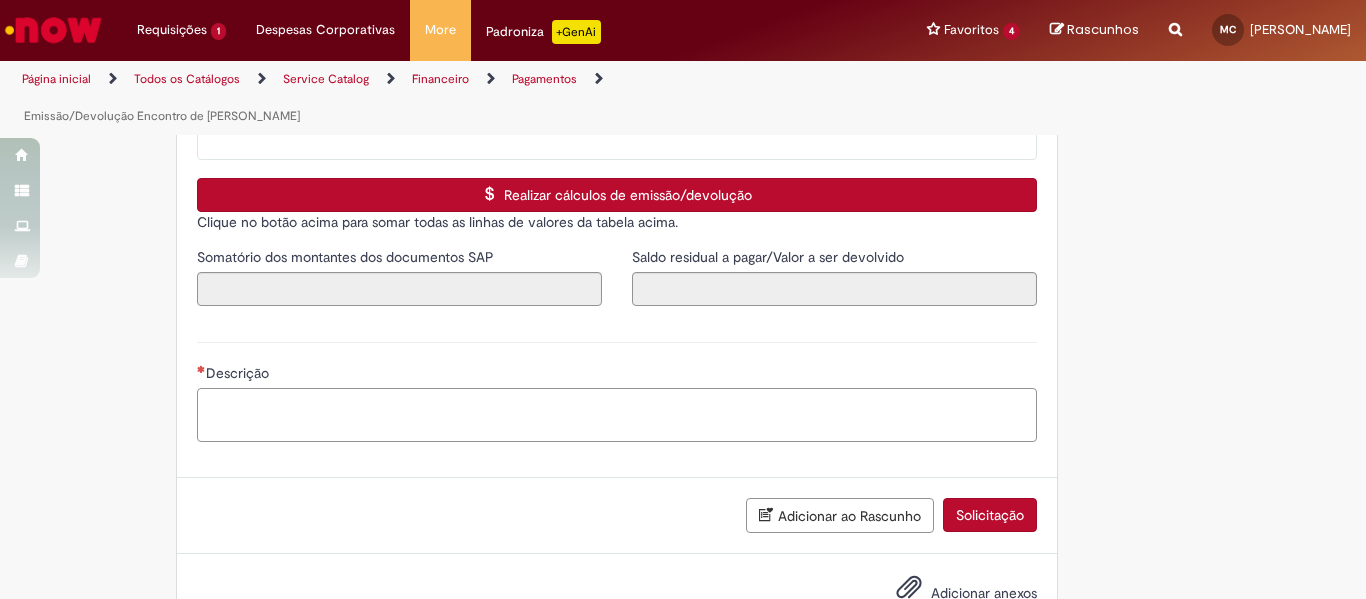 click on "Descrição" at bounding box center (617, 415) 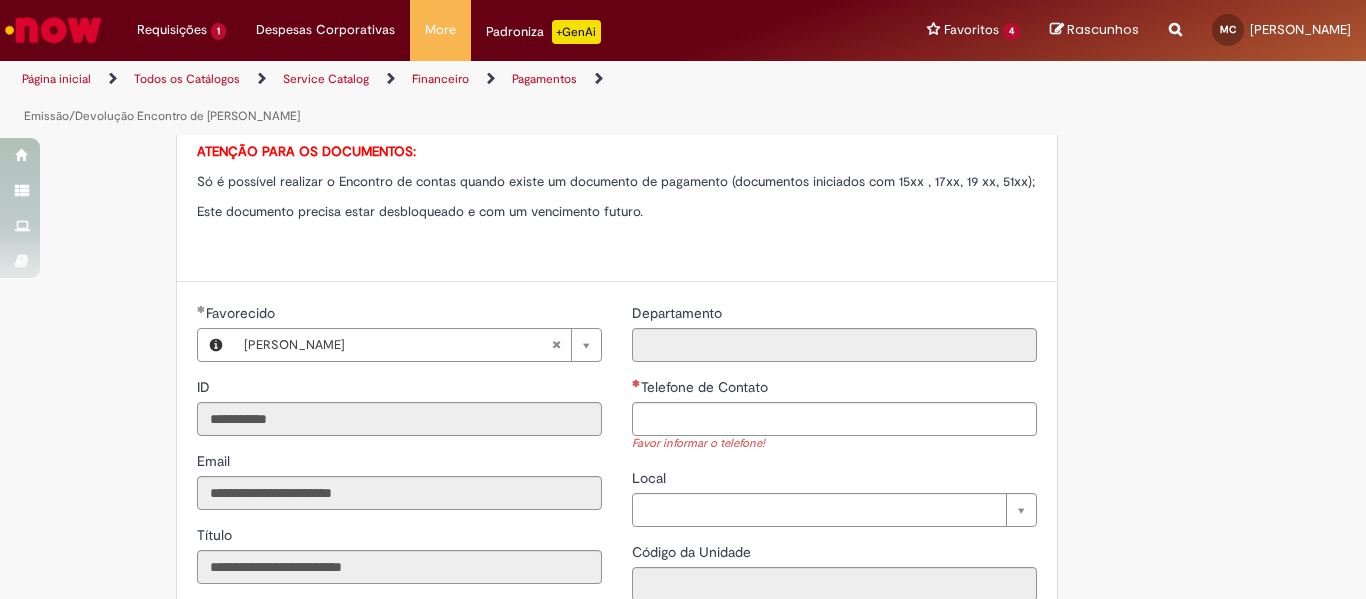 scroll, scrollTop: 1100, scrollLeft: 0, axis: vertical 